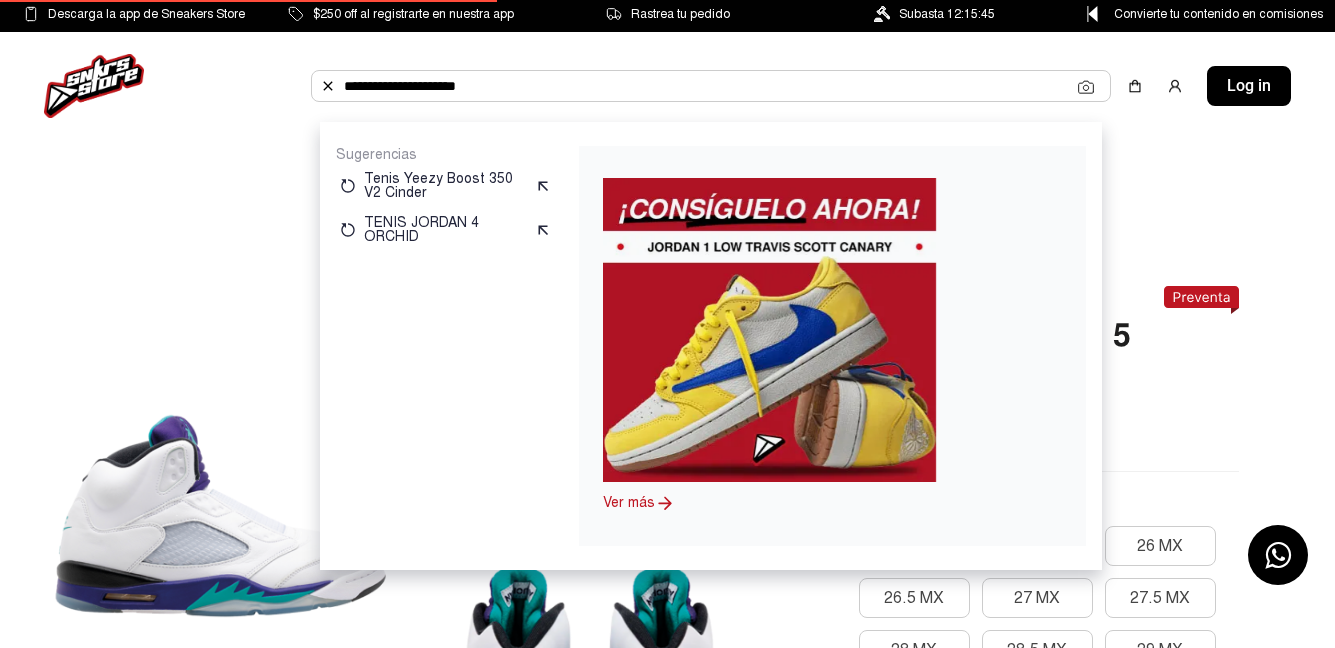 scroll, scrollTop: 0, scrollLeft: 0, axis: both 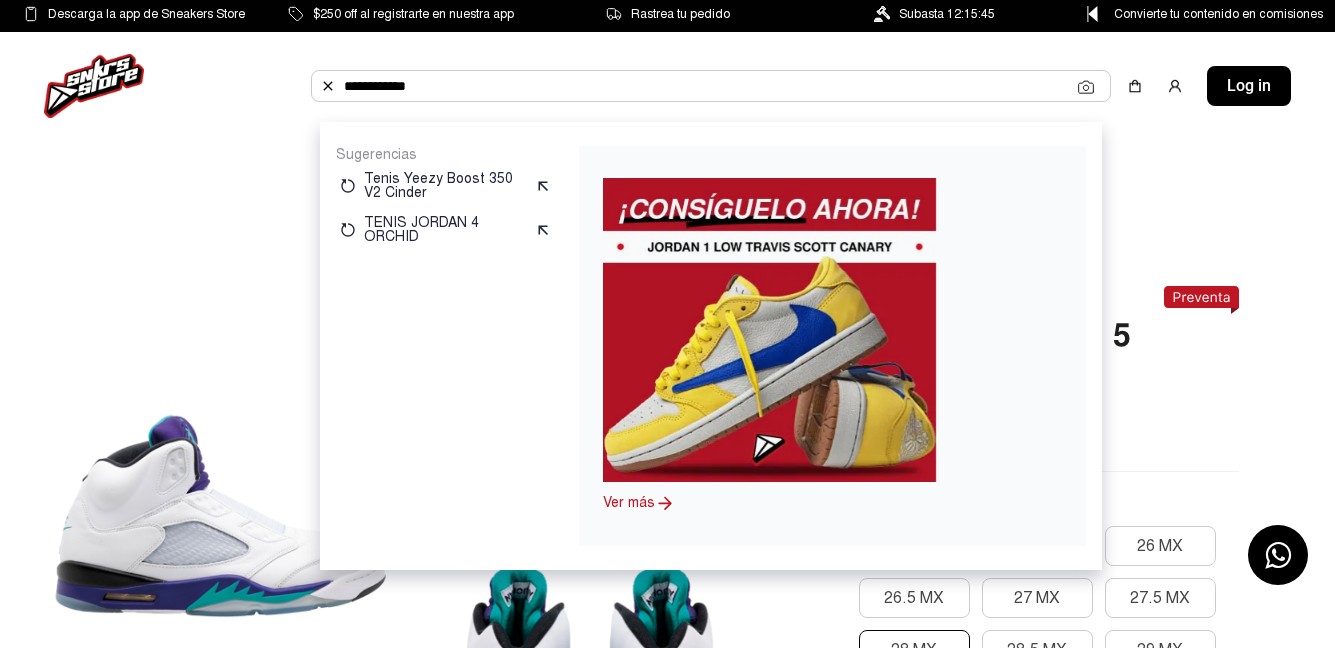 type on "**********" 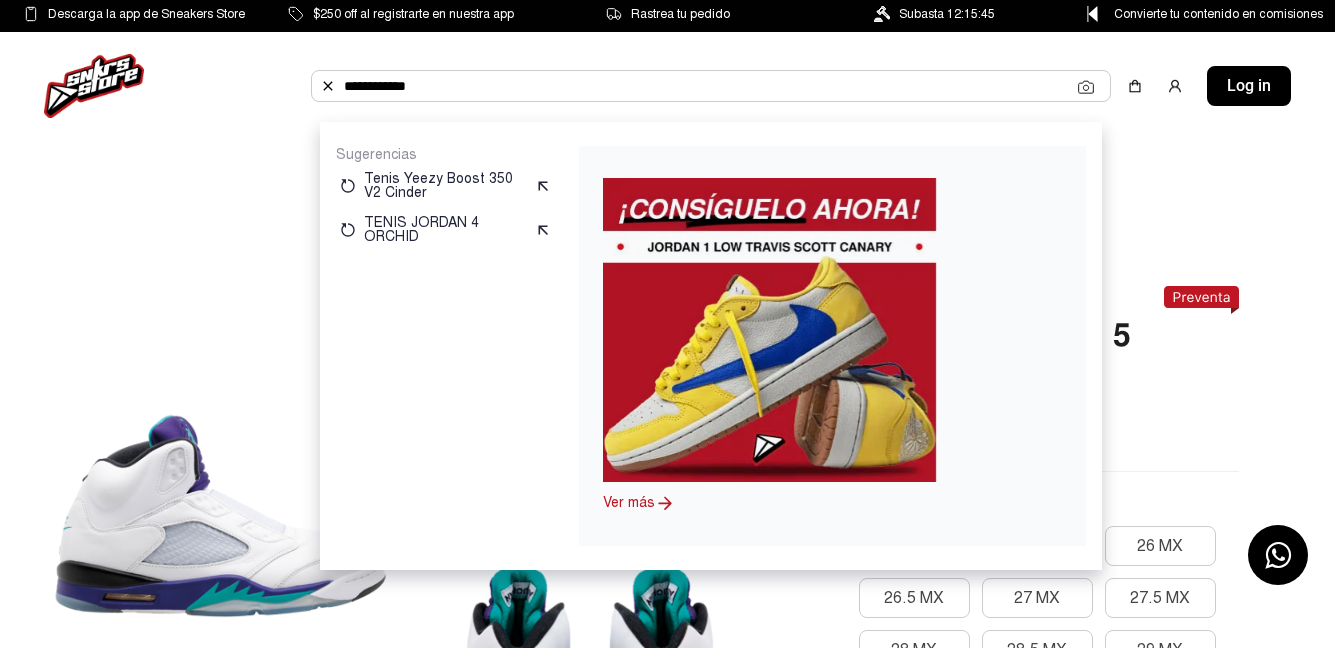click on "**********" 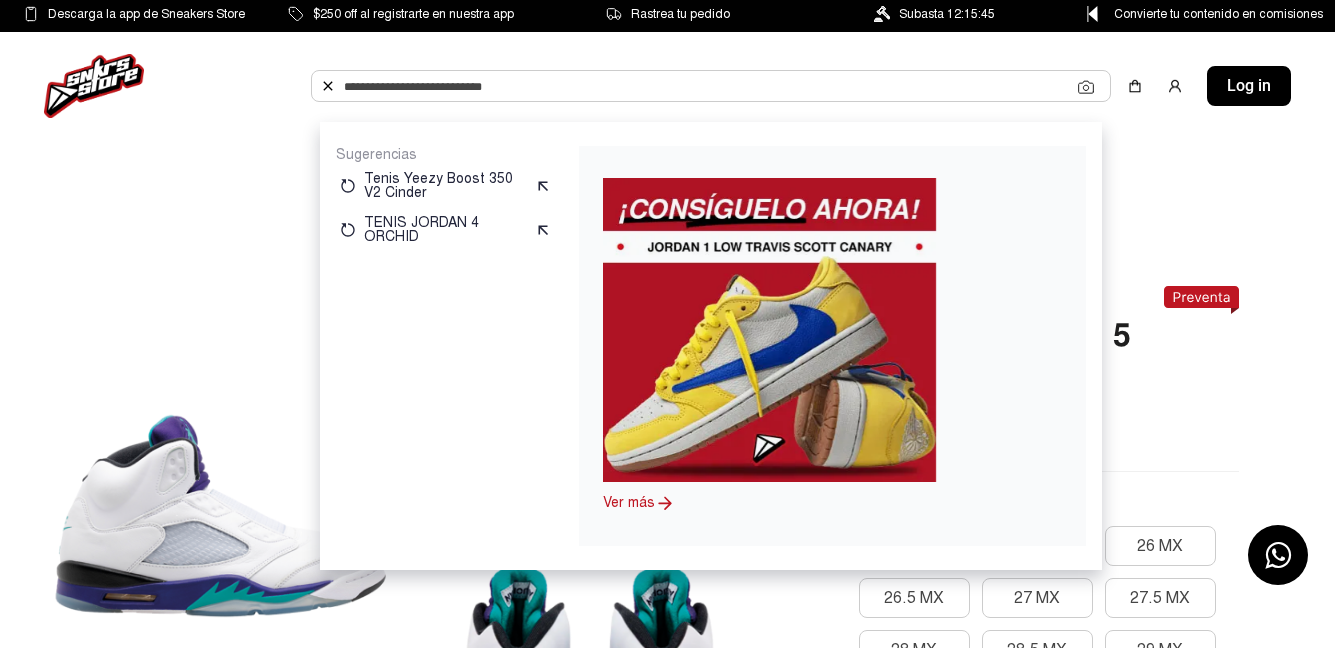 paste on "**********" 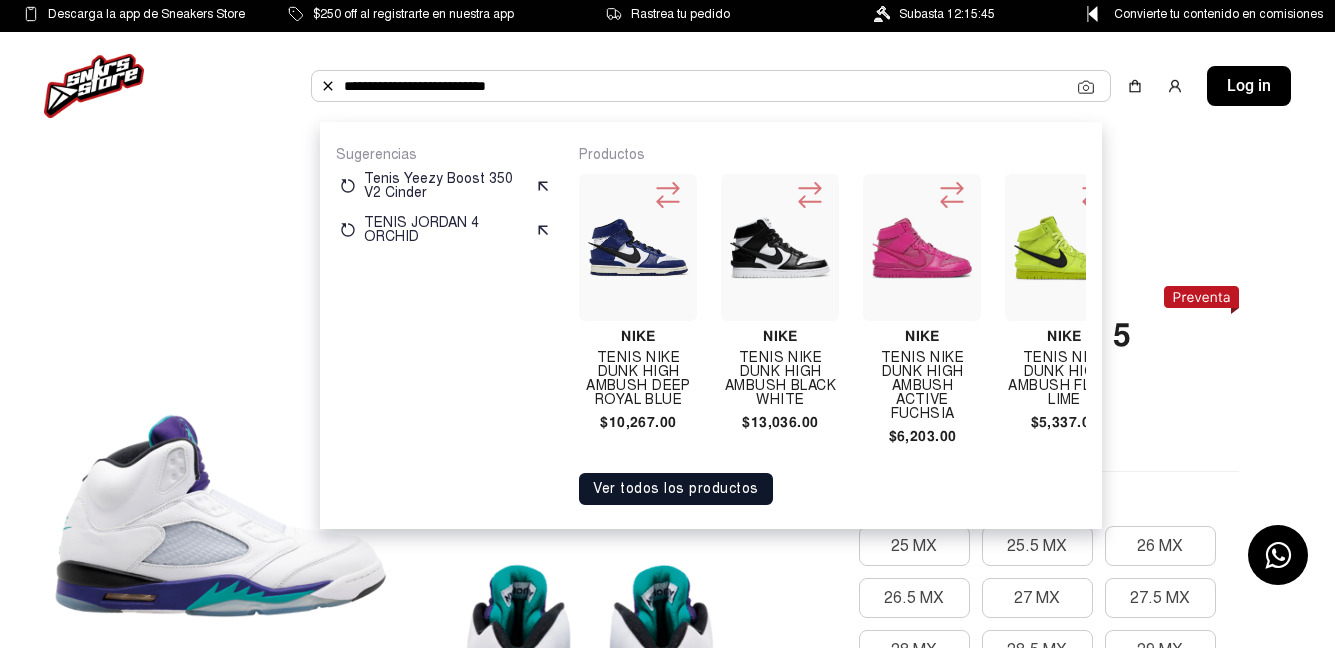 scroll, scrollTop: 0, scrollLeft: 37, axis: horizontal 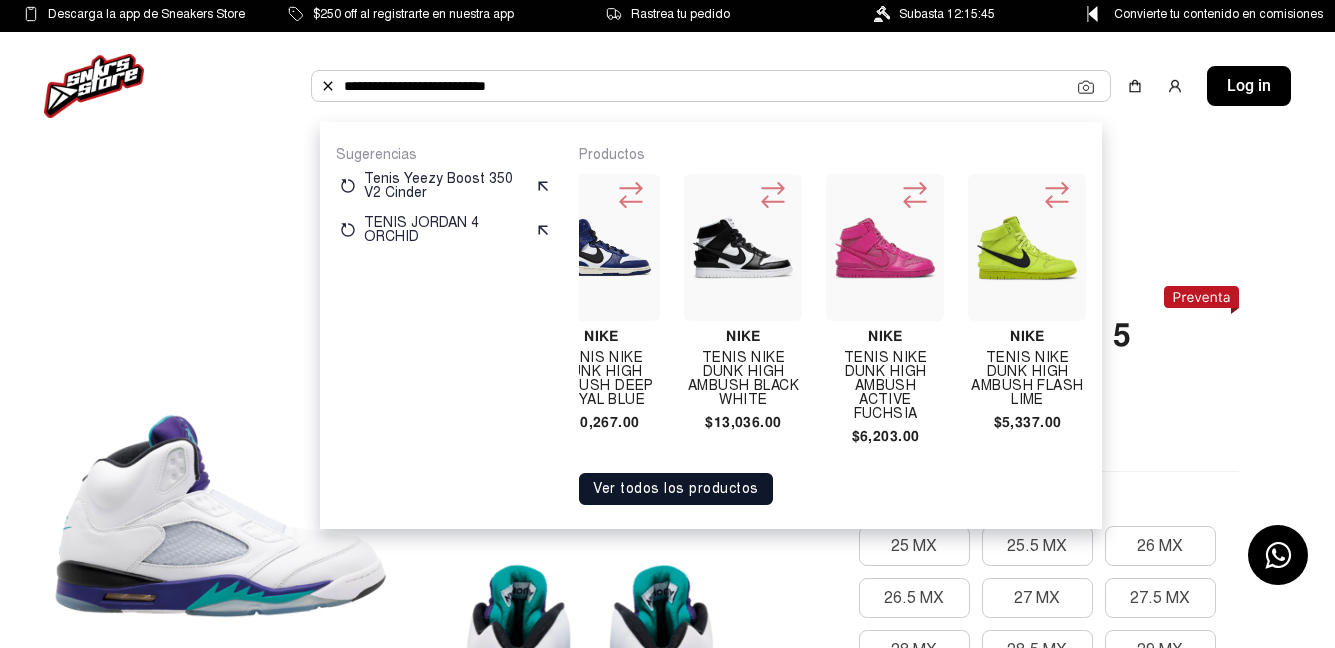 click on "**********" 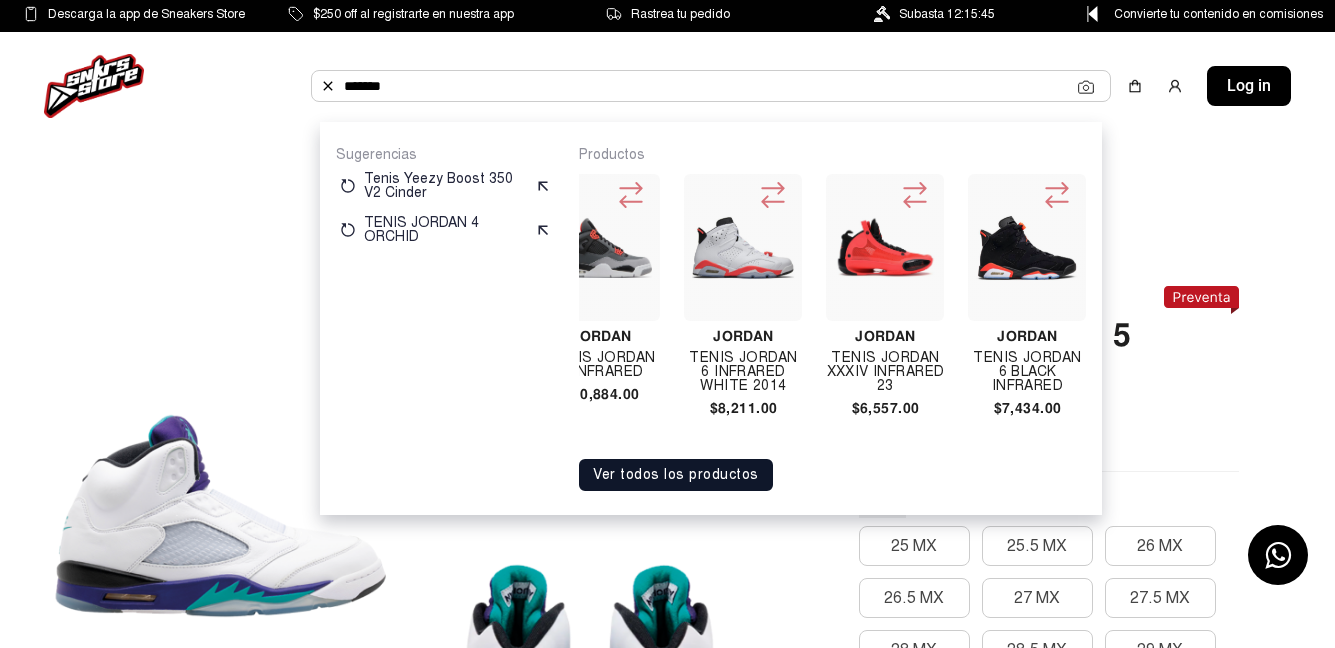 scroll, scrollTop: 0, scrollLeft: 0, axis: both 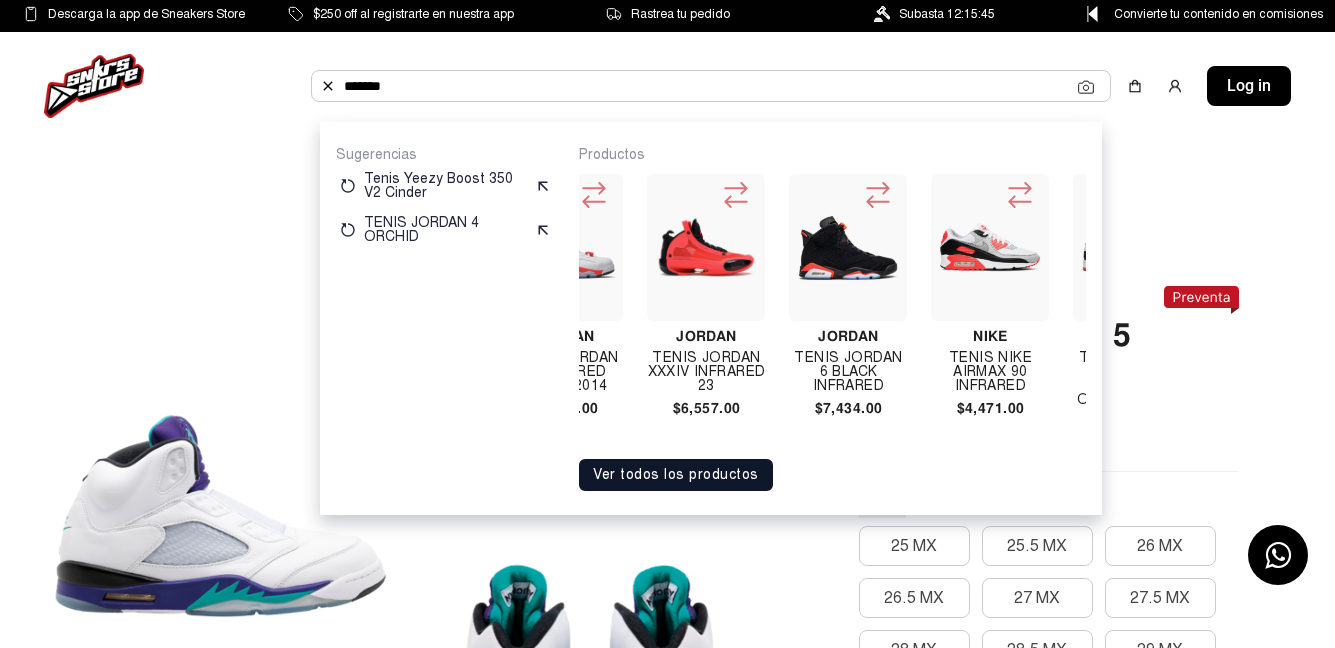click on "*******" 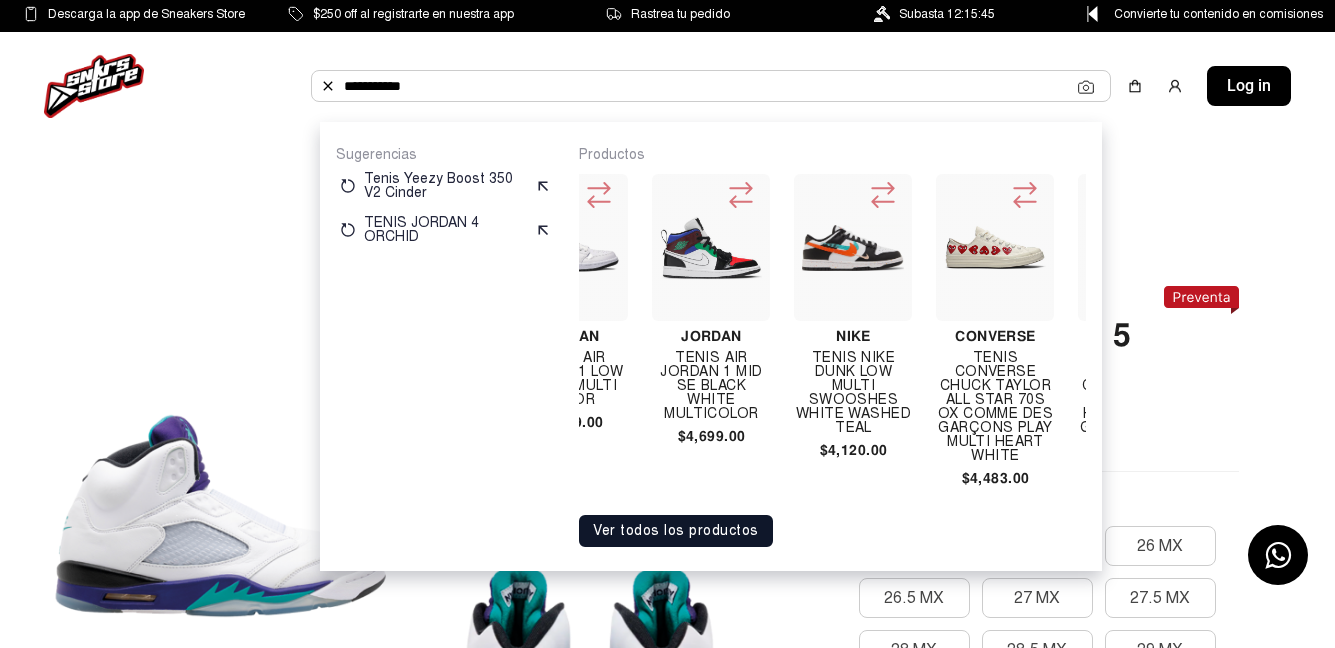 scroll, scrollTop: 0, scrollLeft: 756, axis: horizontal 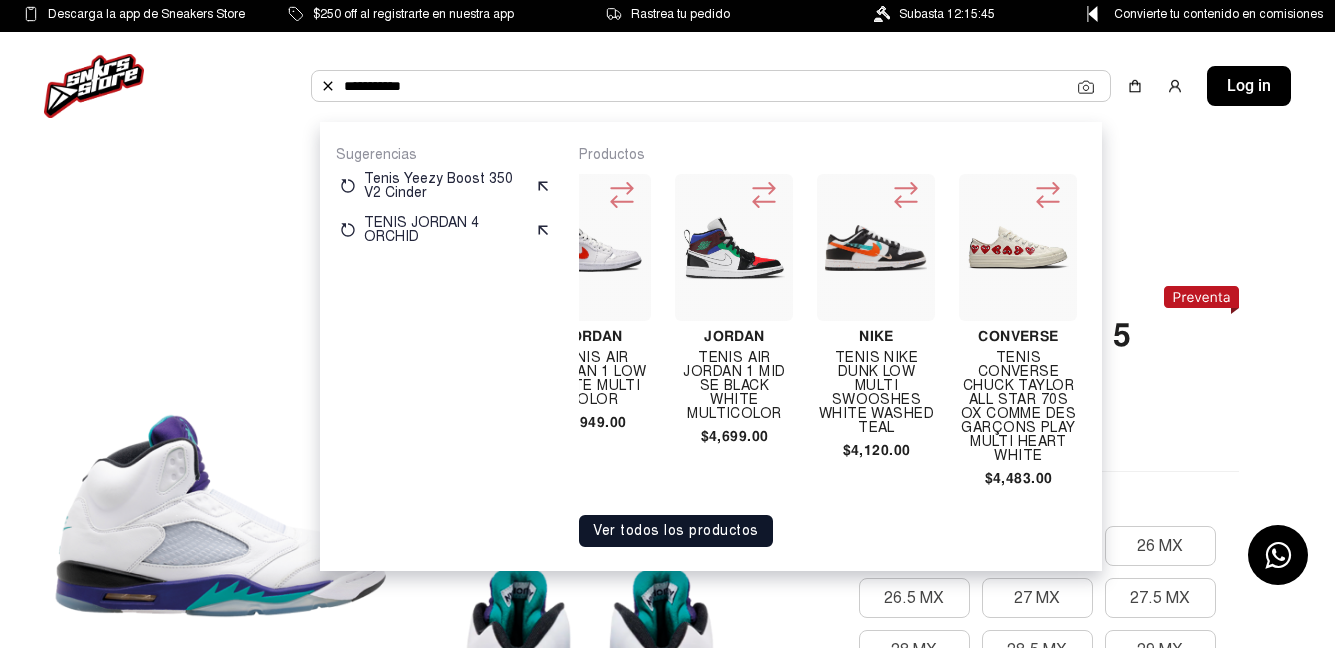 type on "**********" 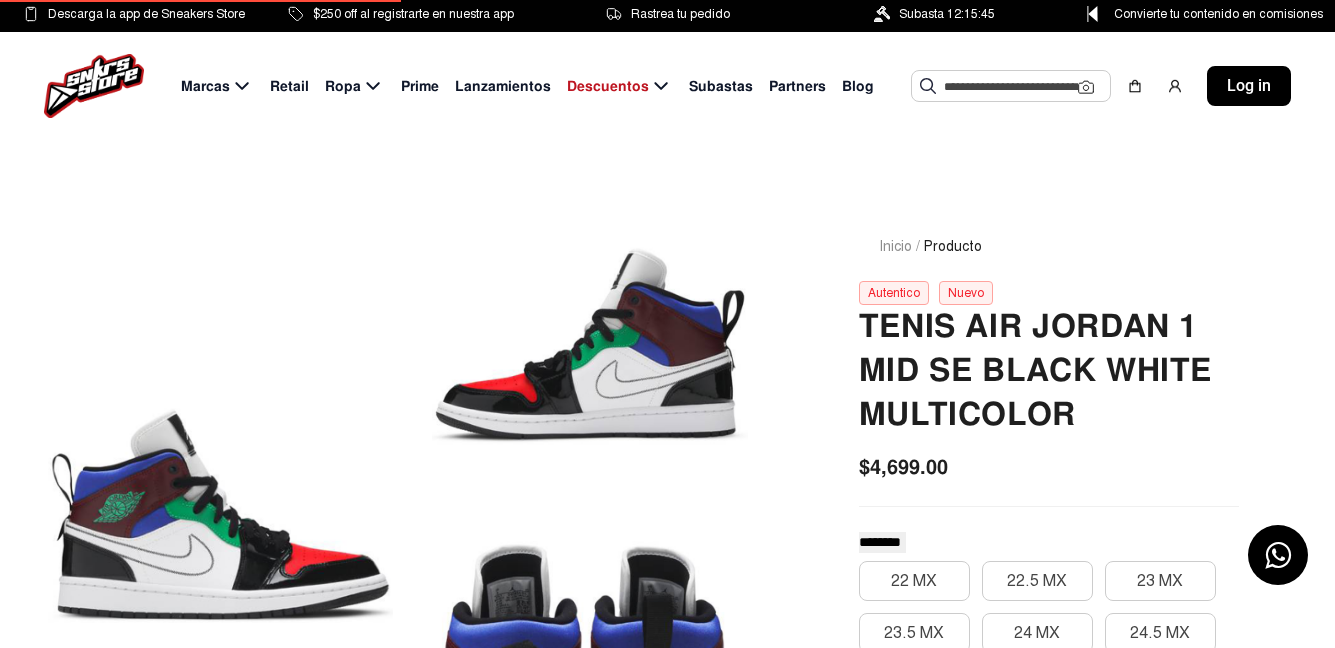 scroll, scrollTop: 0, scrollLeft: 0, axis: both 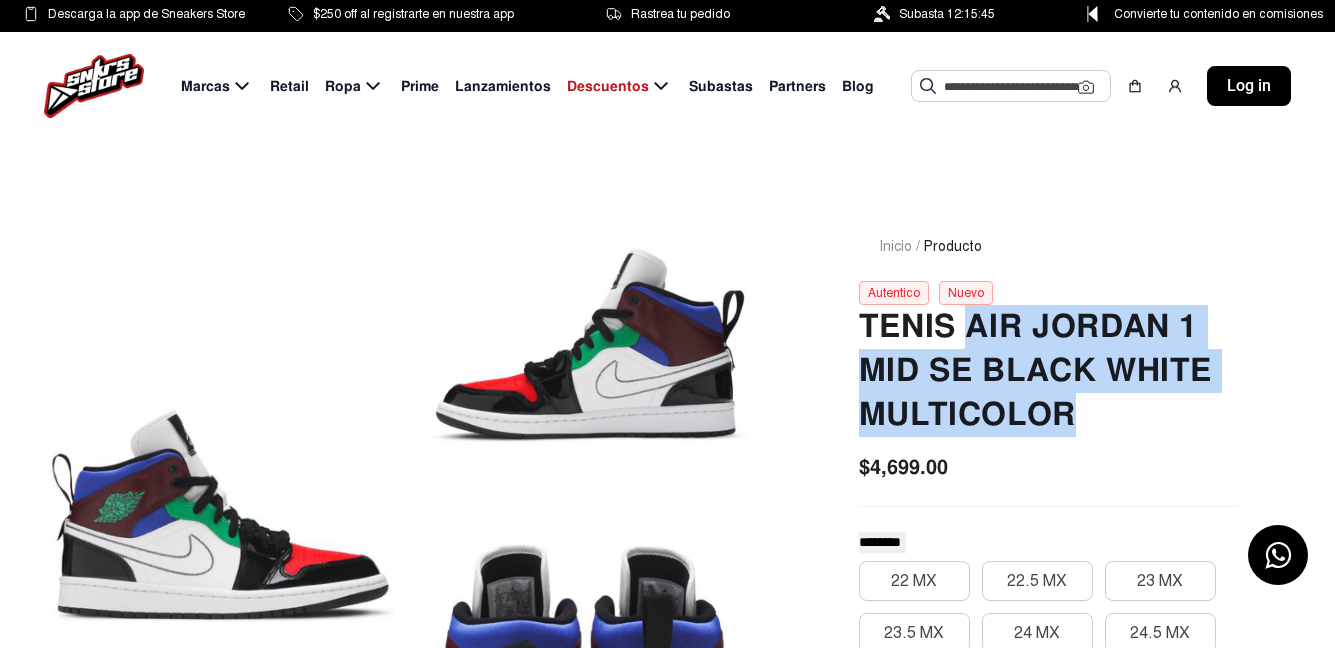 drag, startPoint x: 967, startPoint y: 324, endPoint x: 1074, endPoint y: 400, distance: 131.24405 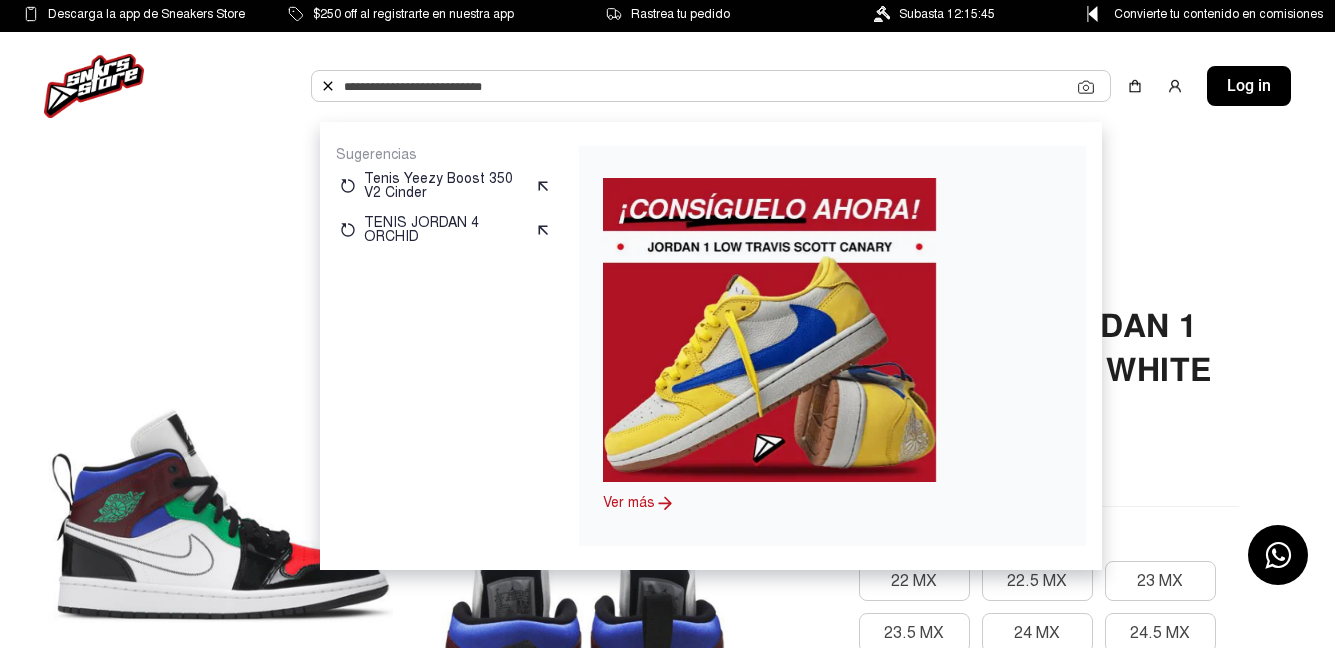 paste on "**********" 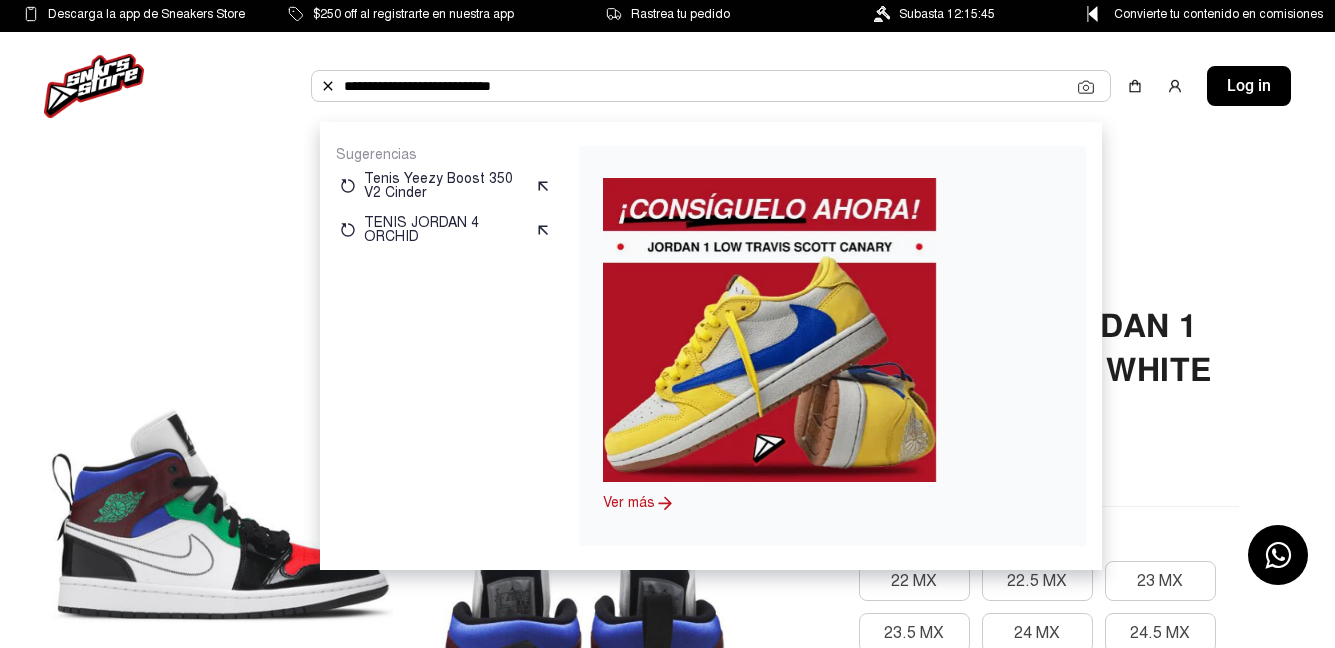 drag, startPoint x: 440, startPoint y: 82, endPoint x: 551, endPoint y: 94, distance: 111.64677 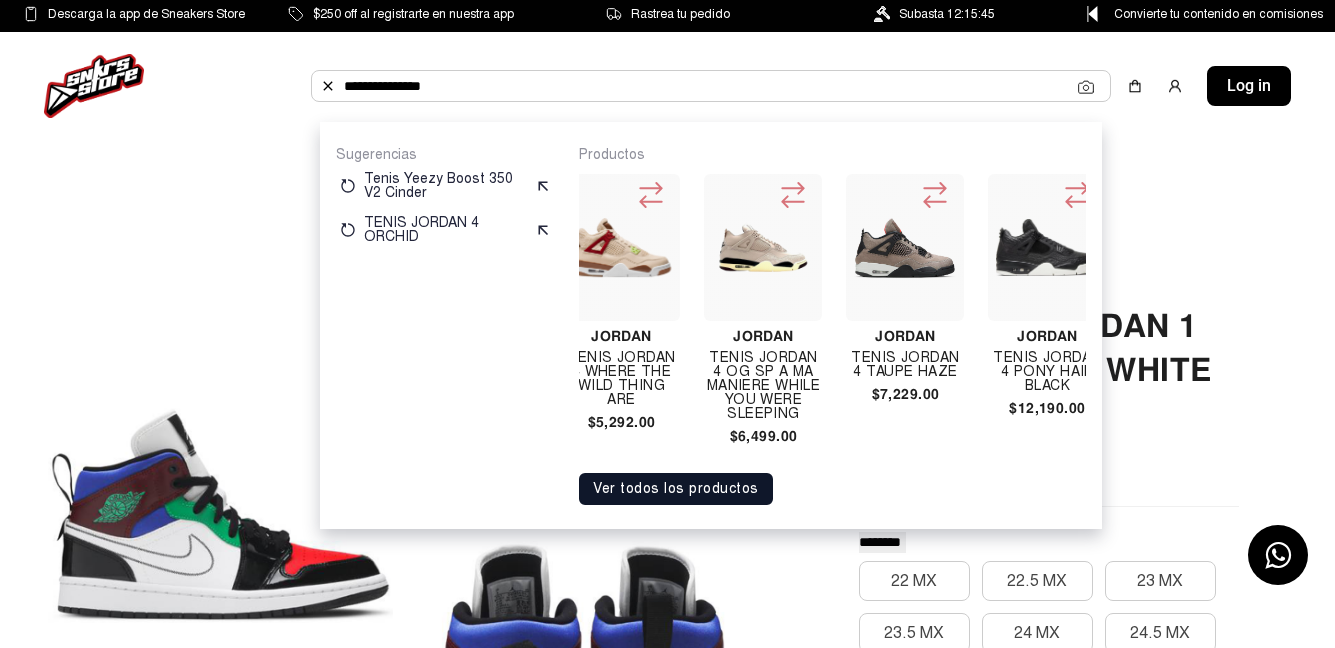 scroll, scrollTop: 0, scrollLeft: 886, axis: horizontal 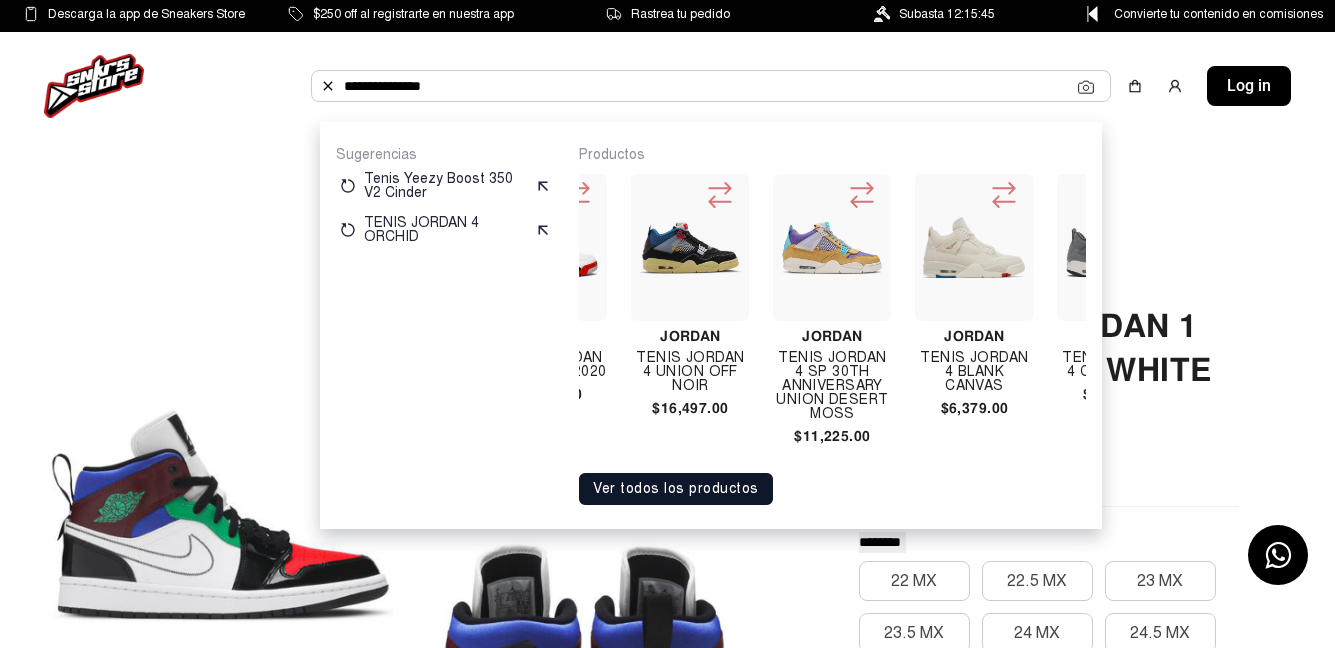 click on "**********" 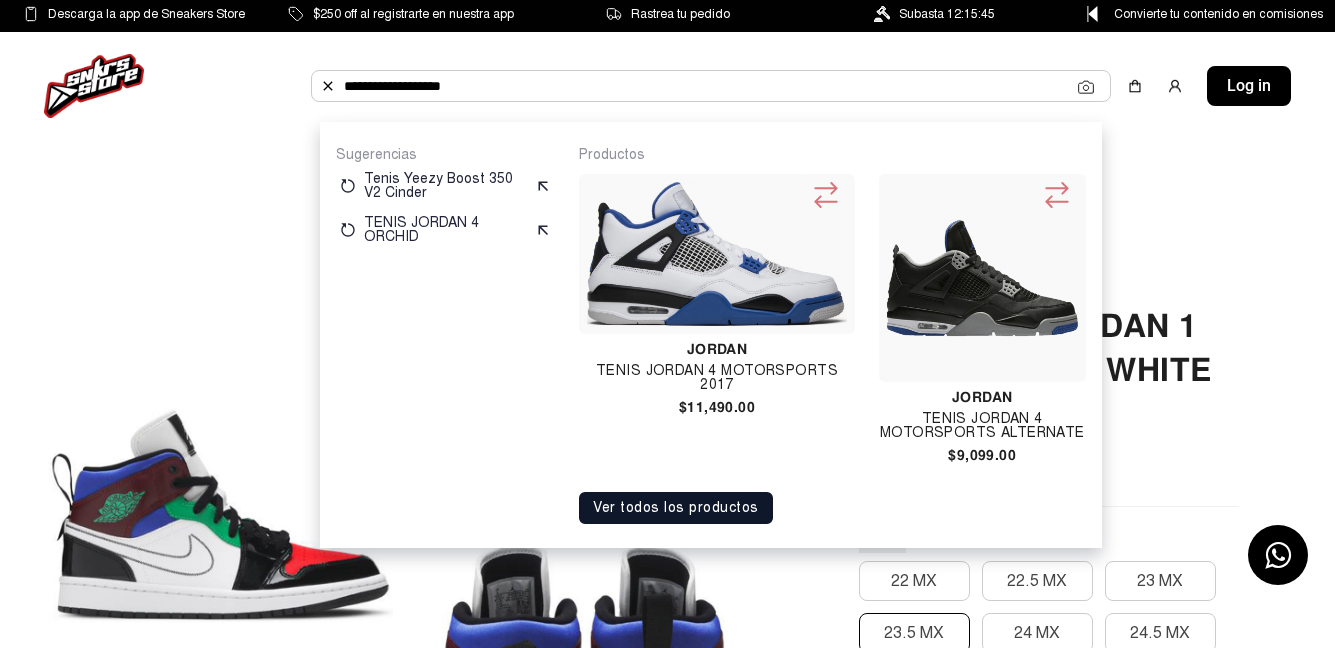 type on "**********" 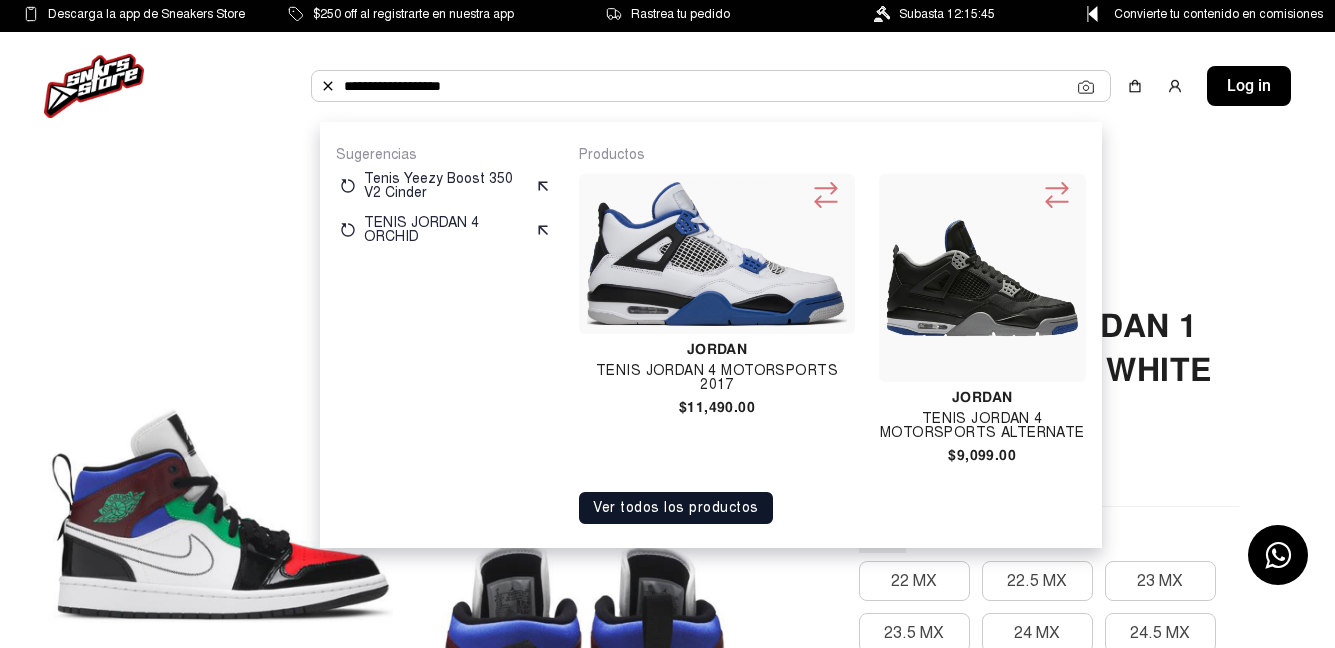 click on "**********" 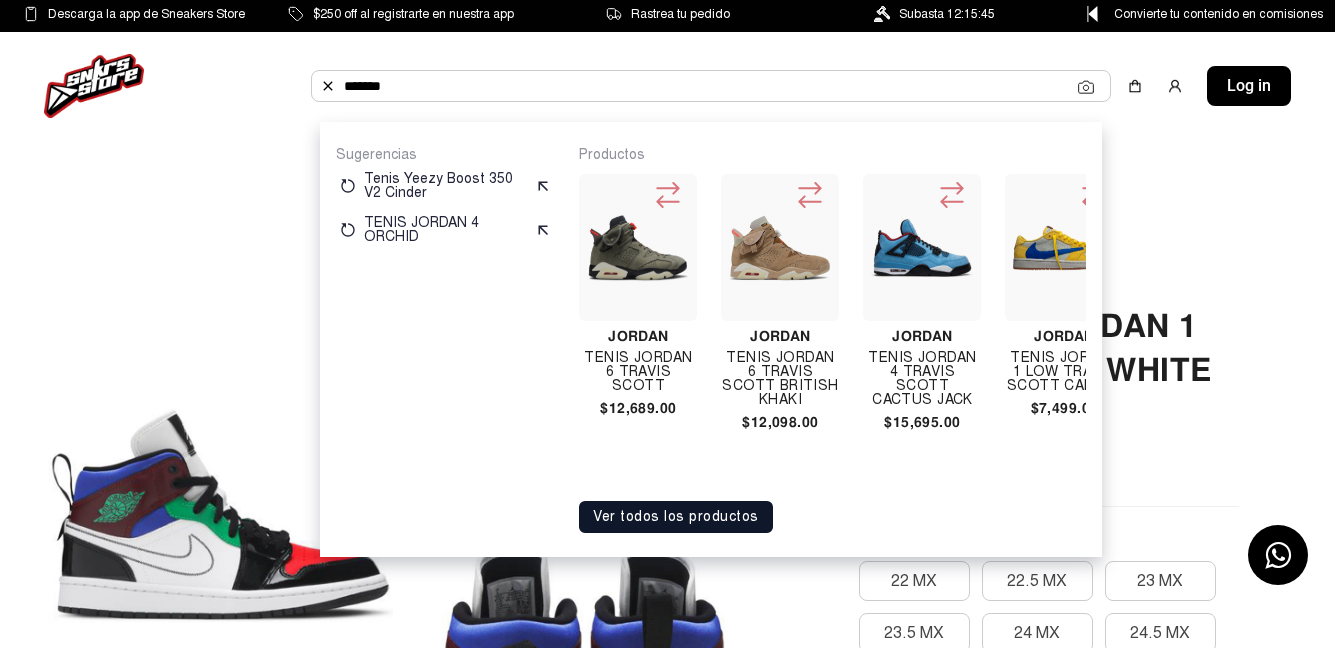 scroll, scrollTop: 0, scrollLeft: 0, axis: both 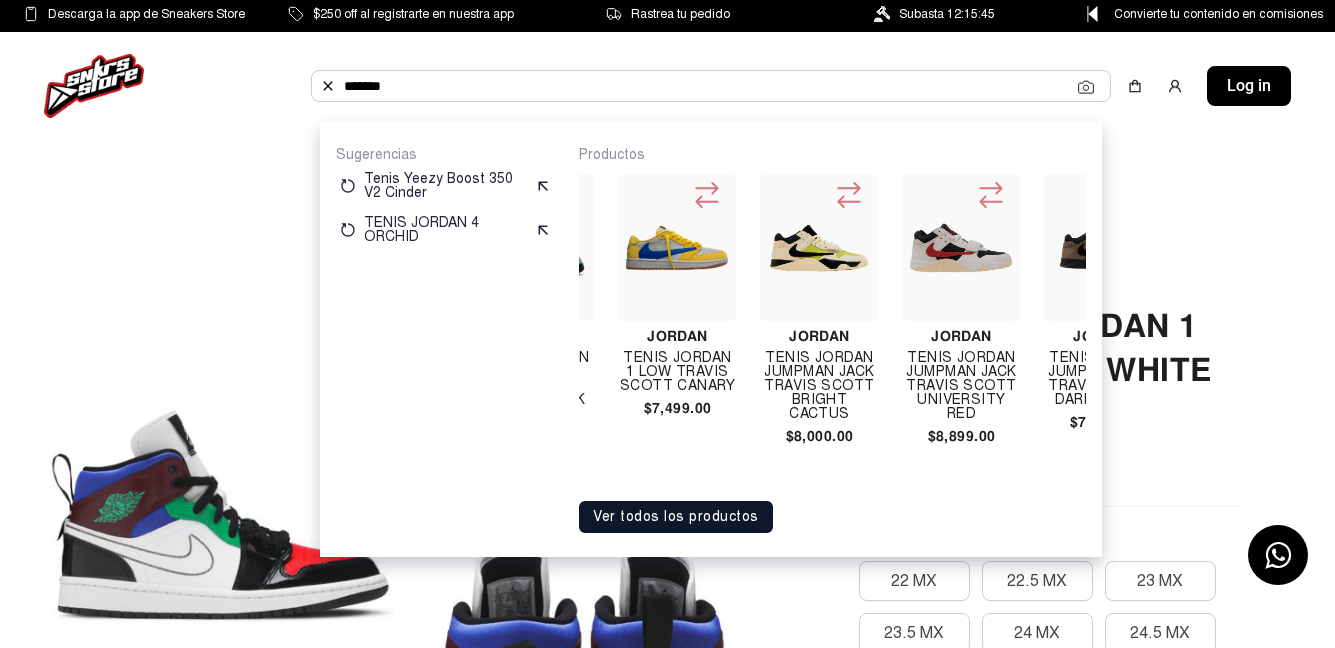 drag, startPoint x: 762, startPoint y: 245, endPoint x: 705, endPoint y: 280, distance: 66.88796 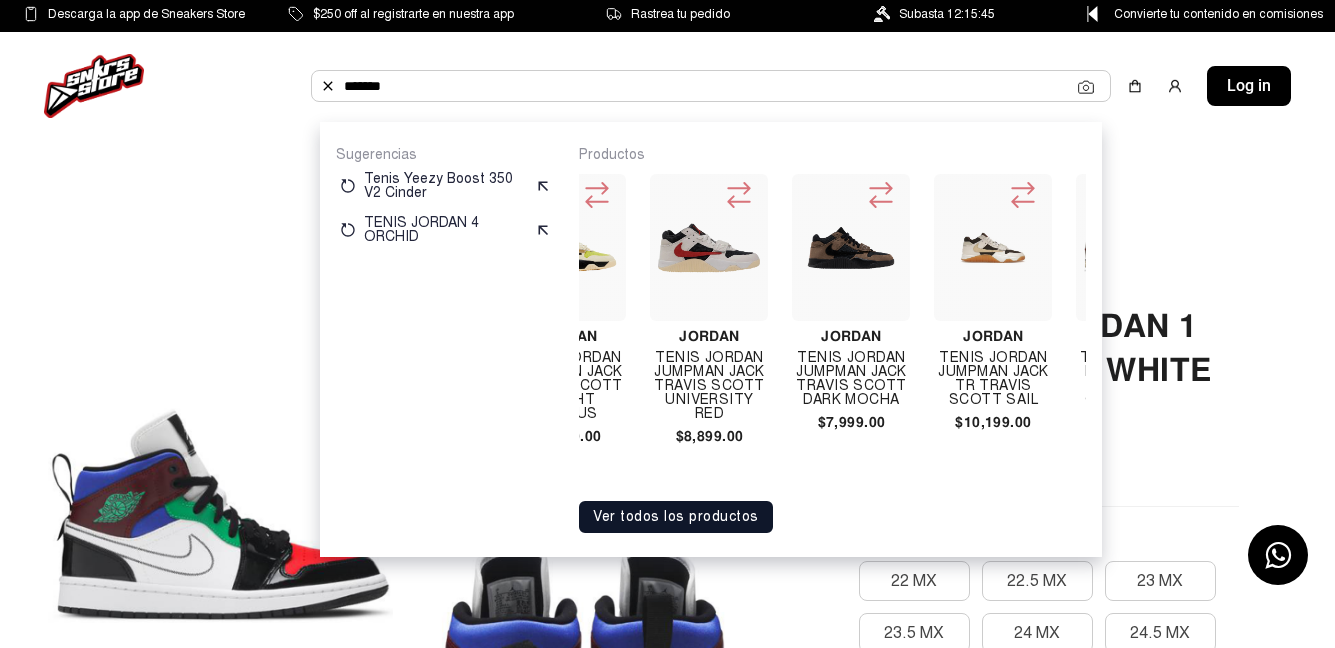 scroll, scrollTop: 0, scrollLeft: 412, axis: horizontal 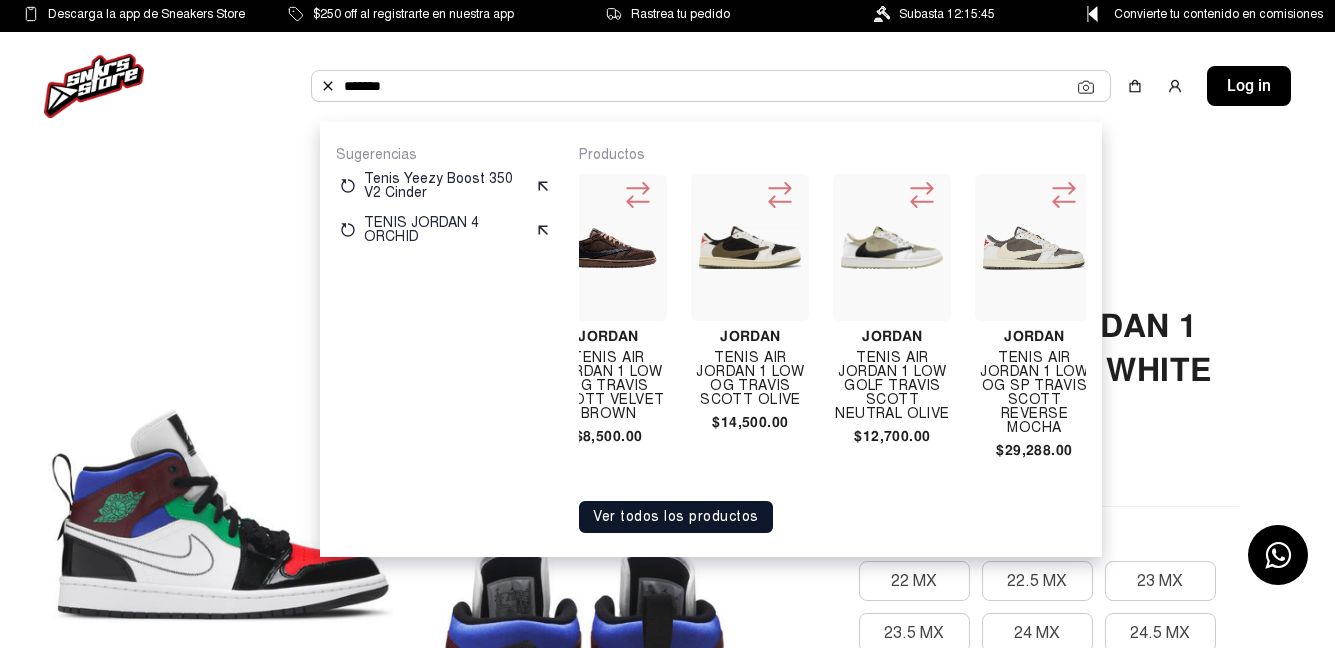 drag, startPoint x: 763, startPoint y: 273, endPoint x: 741, endPoint y: 252, distance: 30.413813 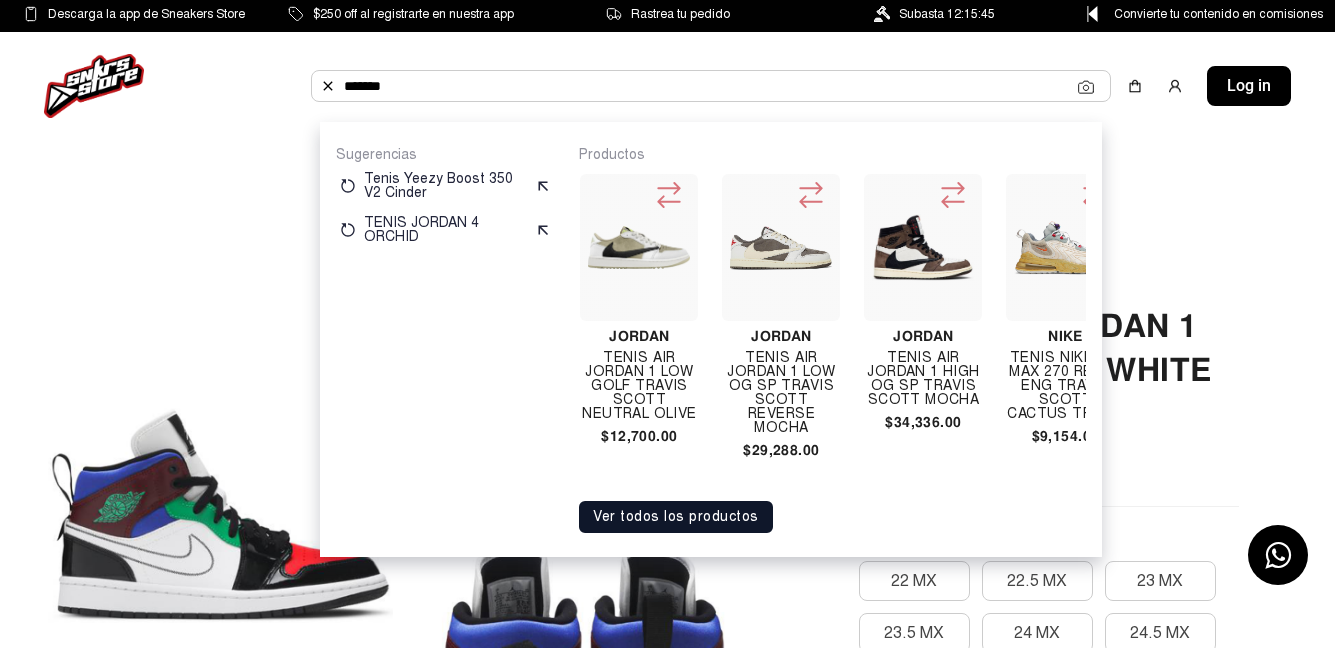 scroll, scrollTop: 0, scrollLeft: 2571, axis: horizontal 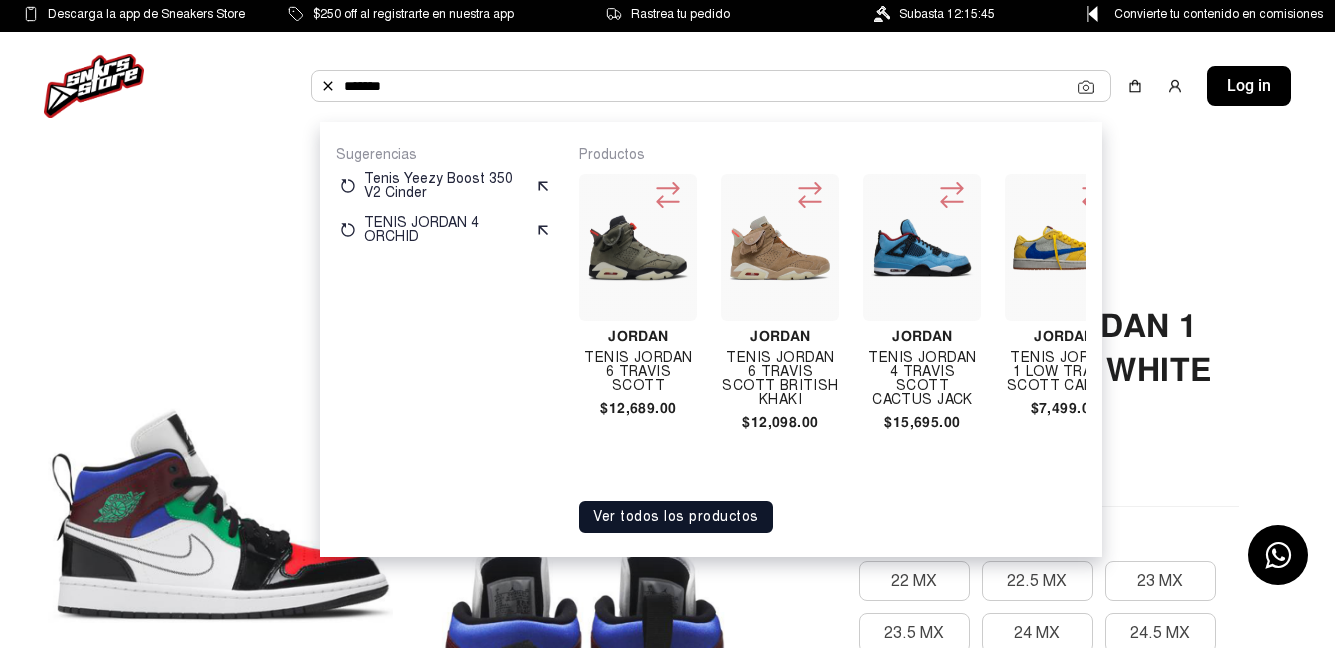 click on "******" 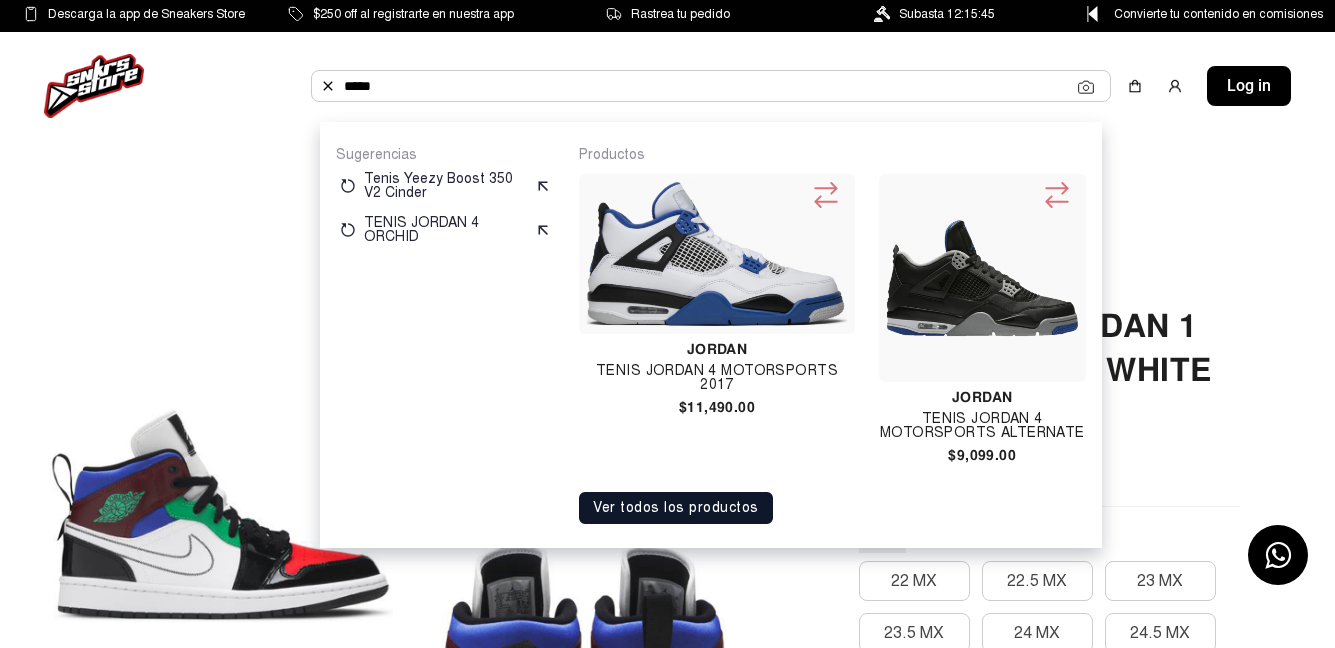 type on "*****" 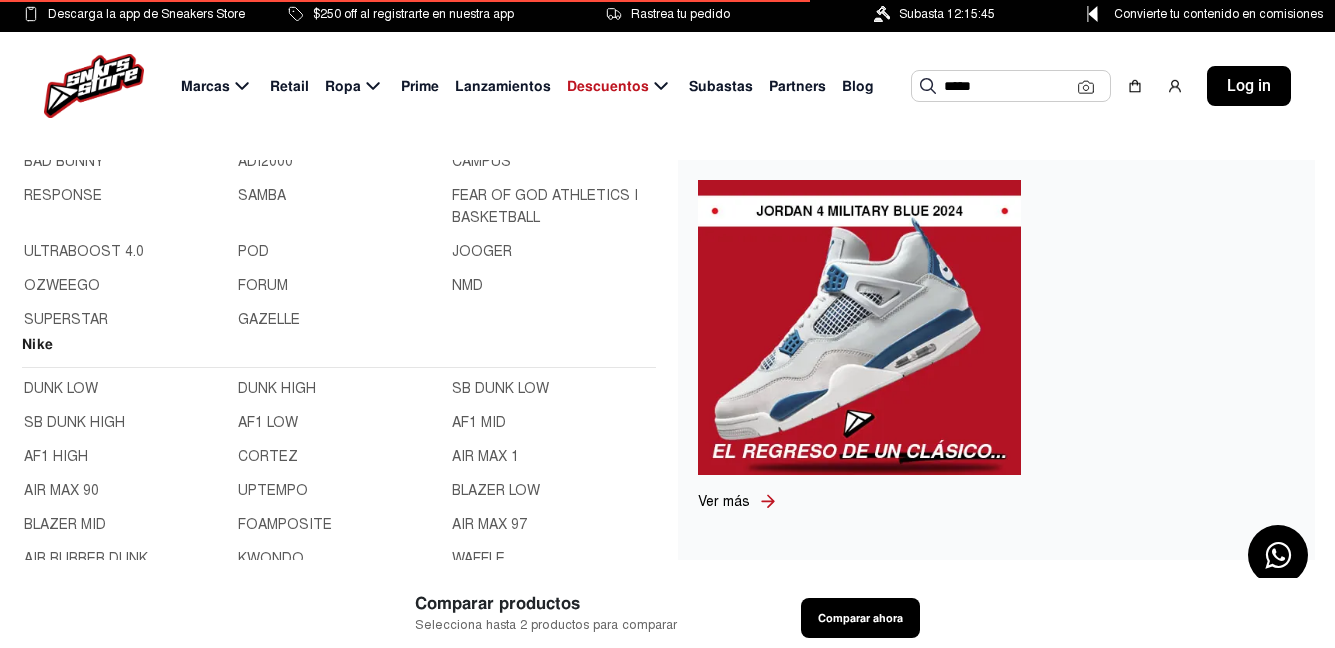 scroll, scrollTop: 100, scrollLeft: 0, axis: vertical 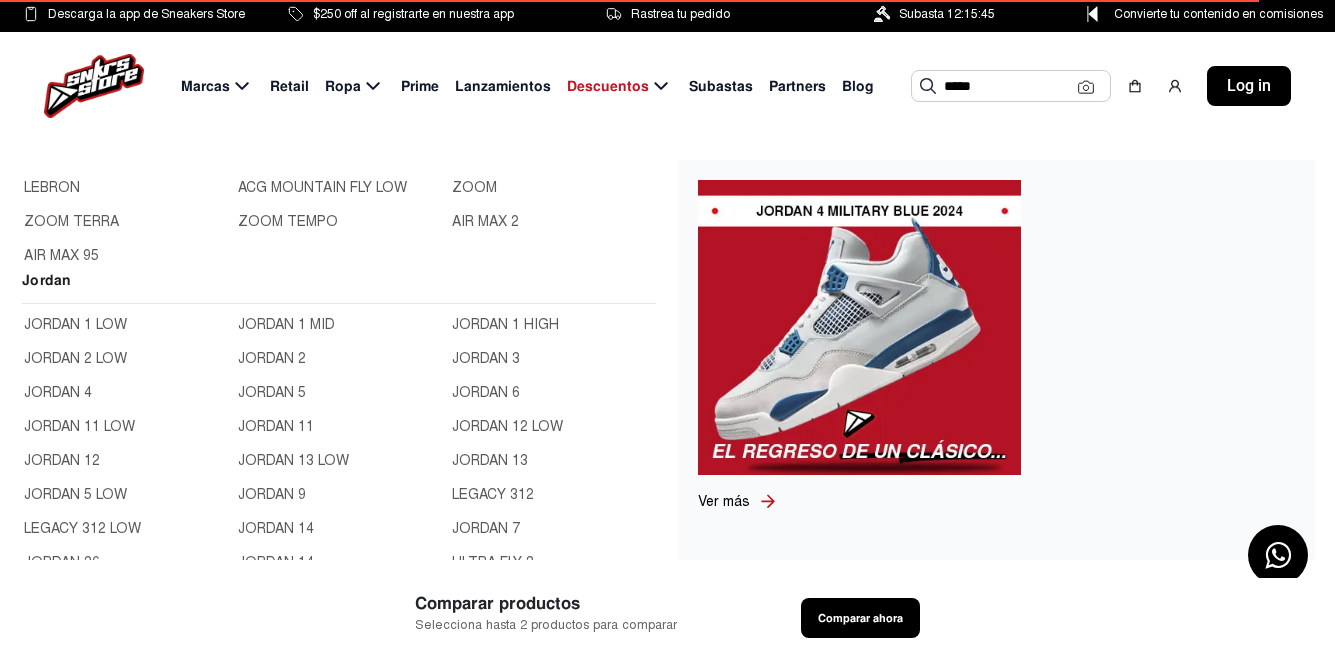 click on "JORDAN 4" 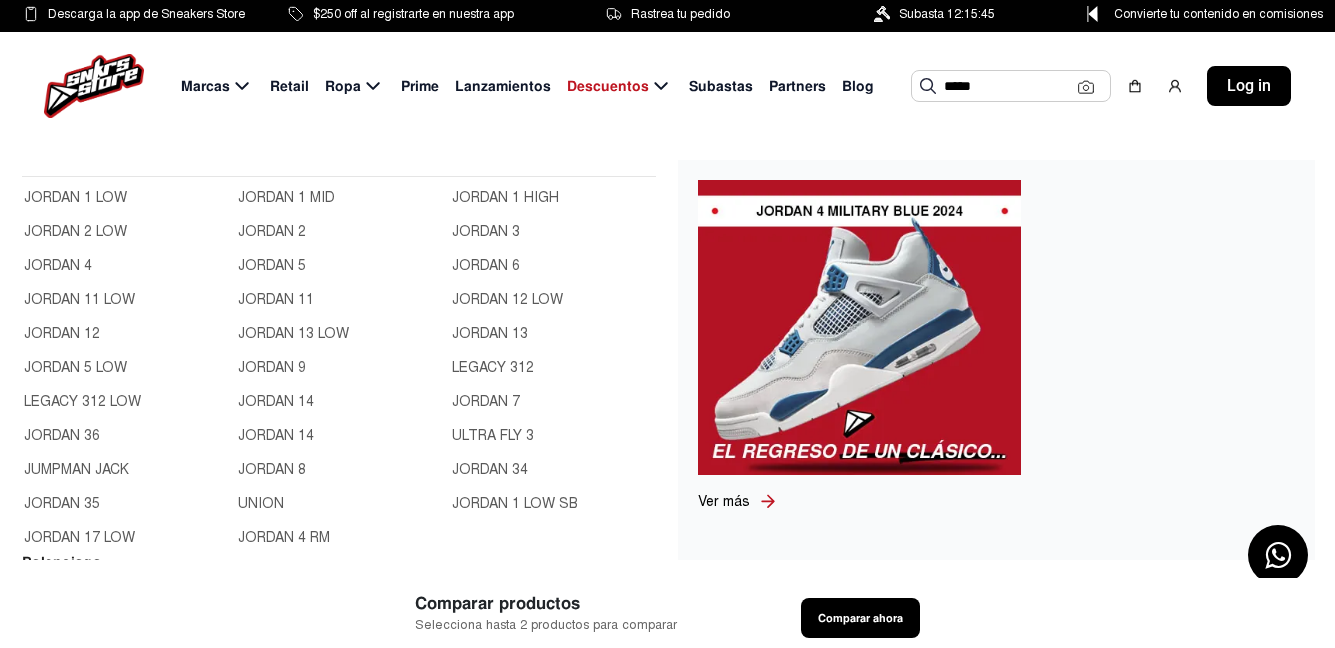scroll, scrollTop: 767, scrollLeft: 0, axis: vertical 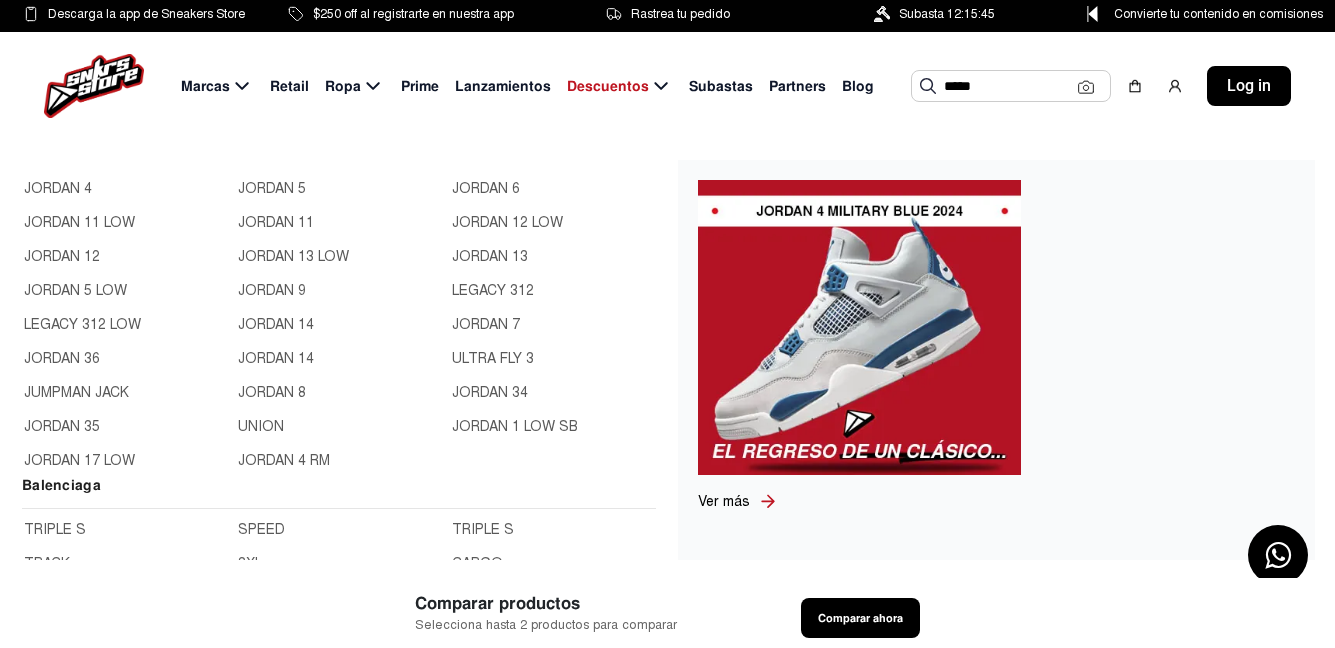 click on "JORDAN 4" 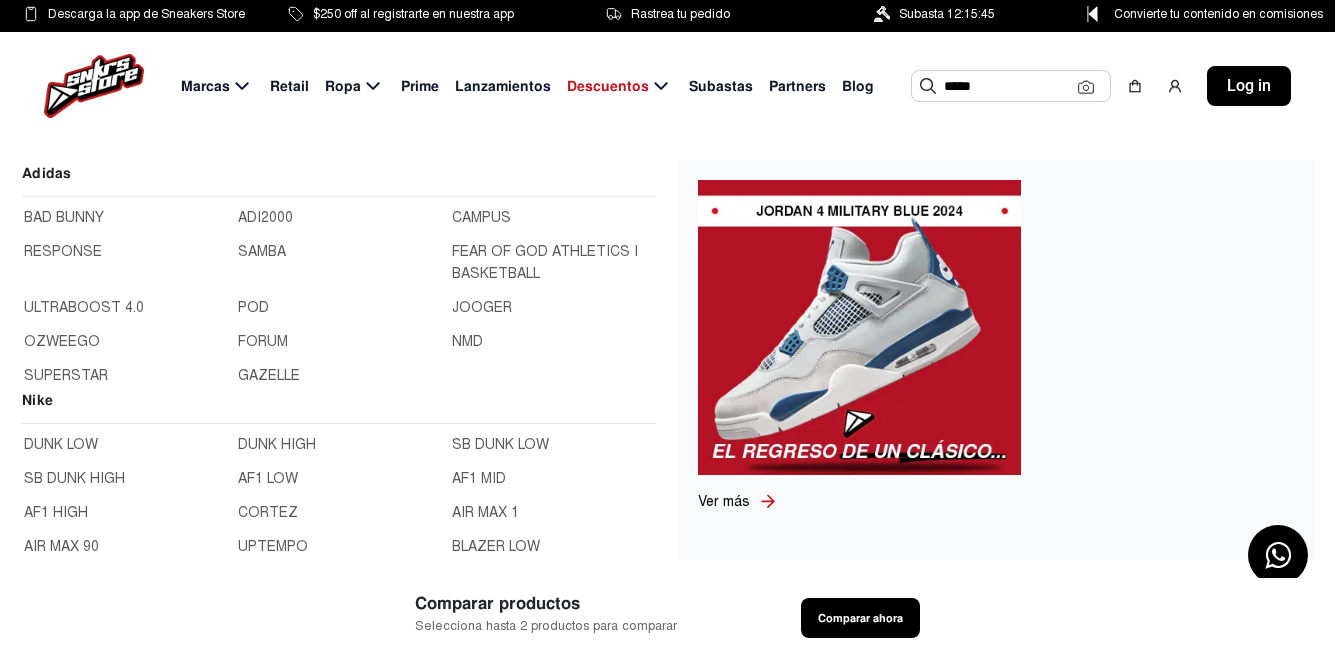 click 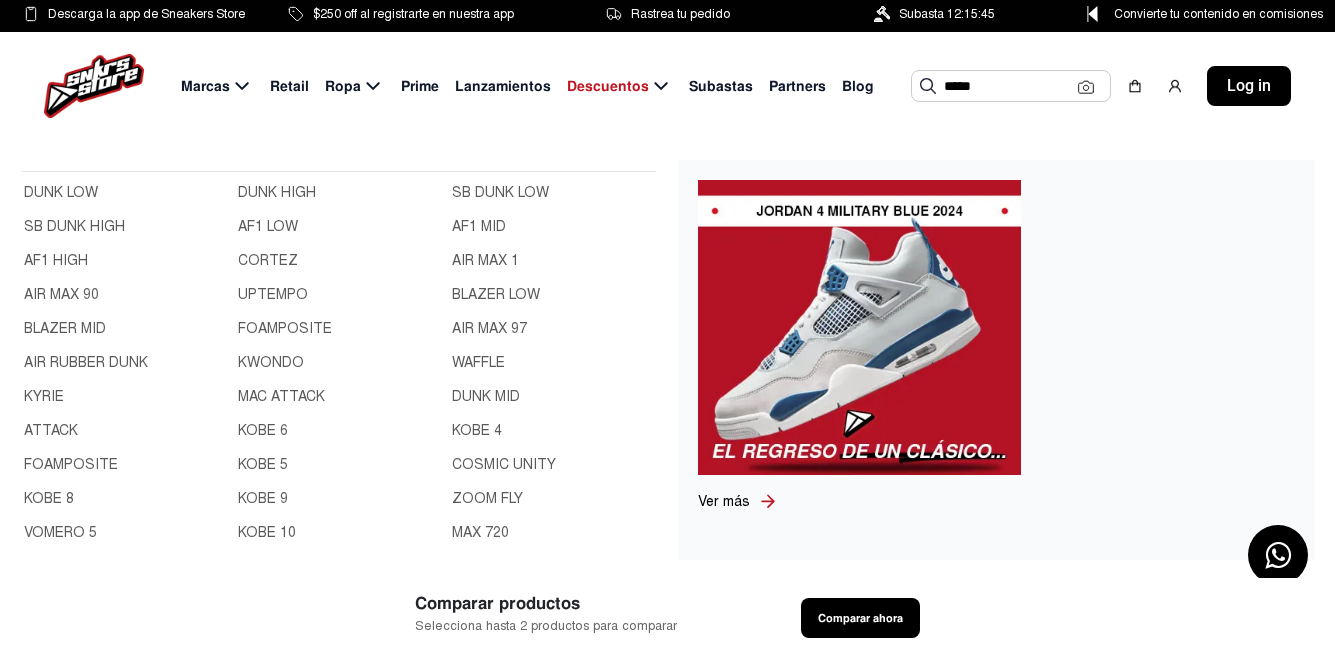 scroll, scrollTop: 241, scrollLeft: 0, axis: vertical 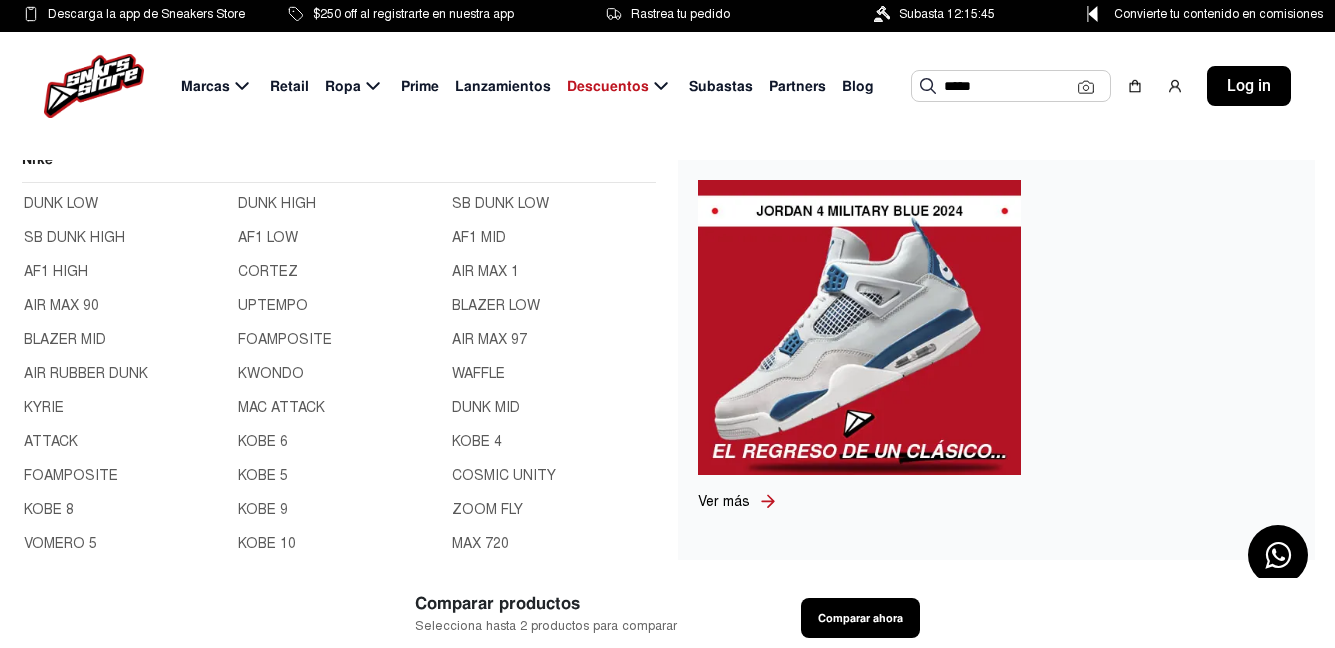 click on "DUNK LOW" 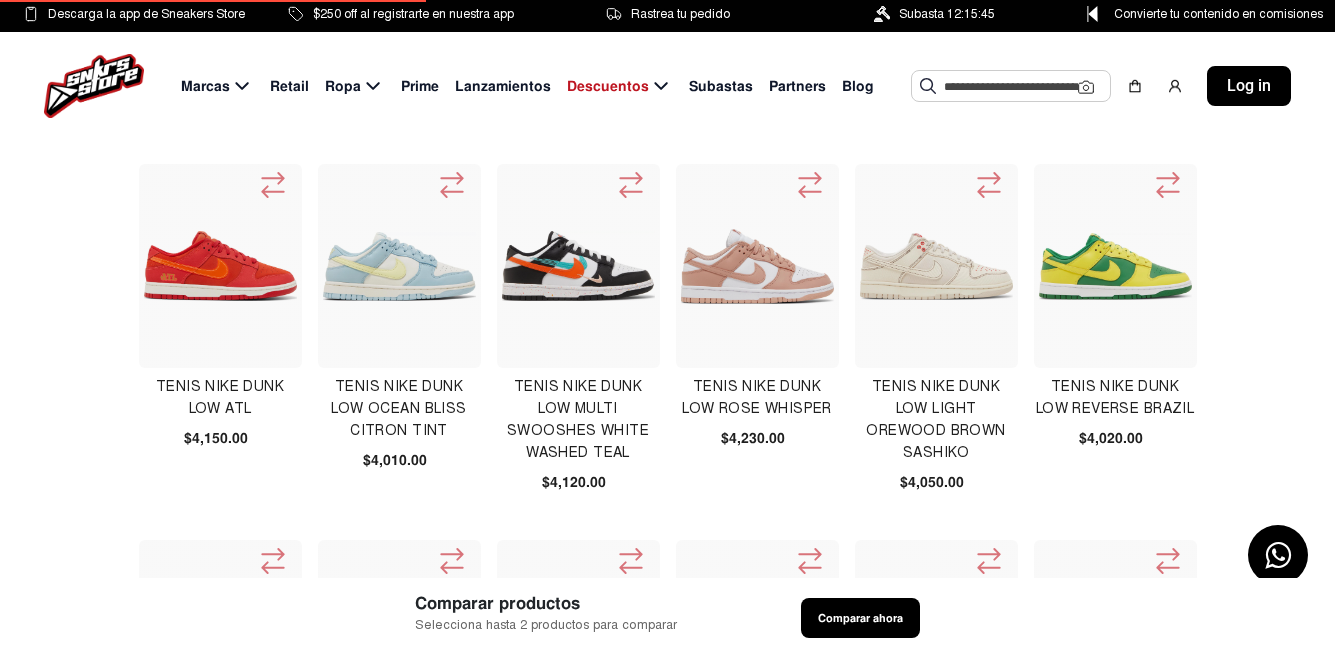 scroll, scrollTop: 0, scrollLeft: 0, axis: both 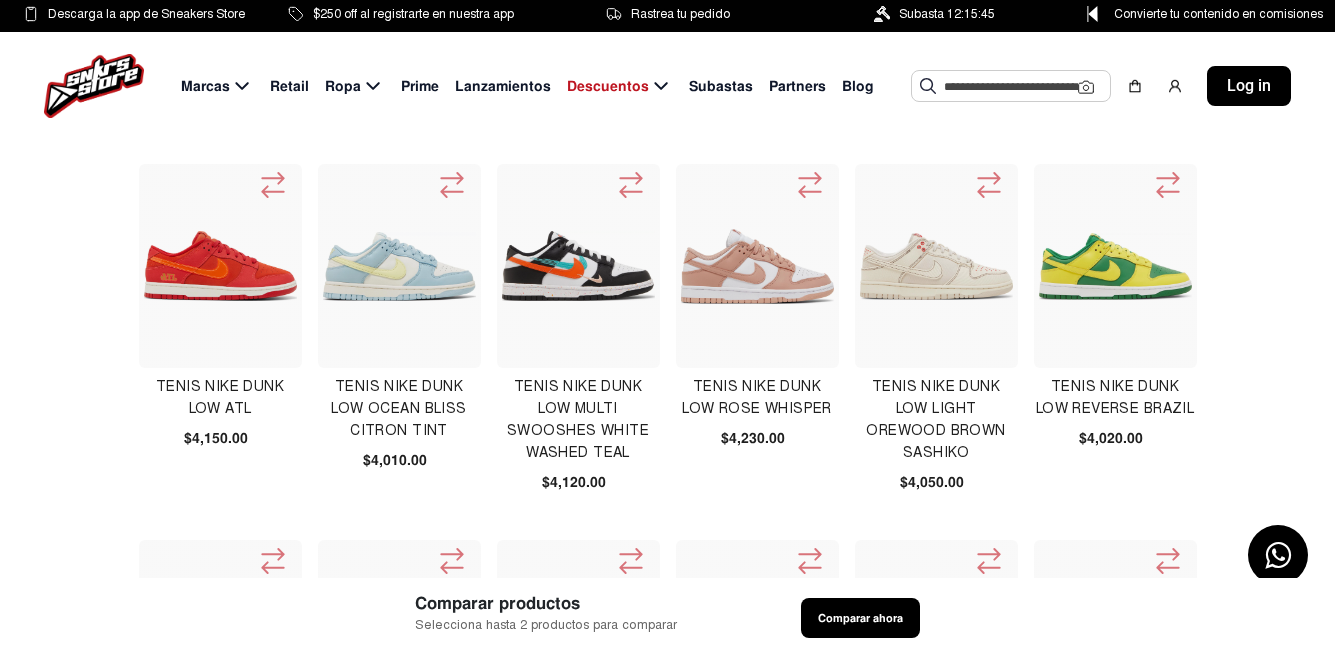 click 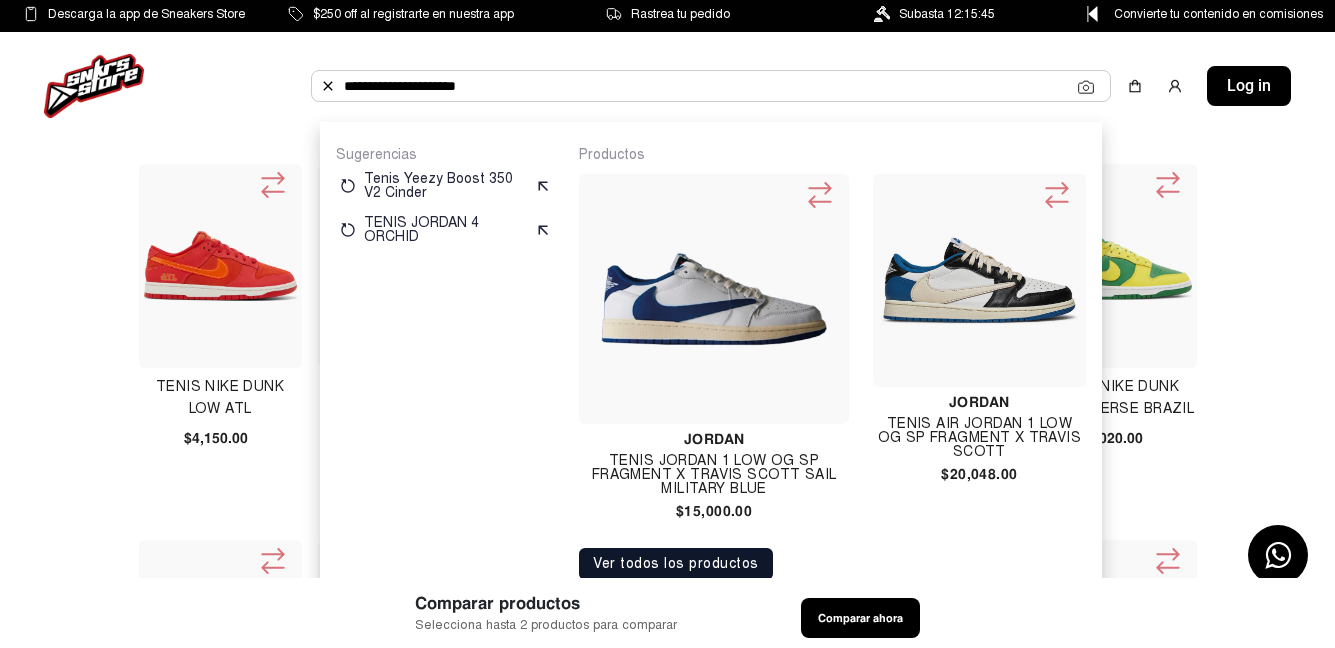click on "**********" 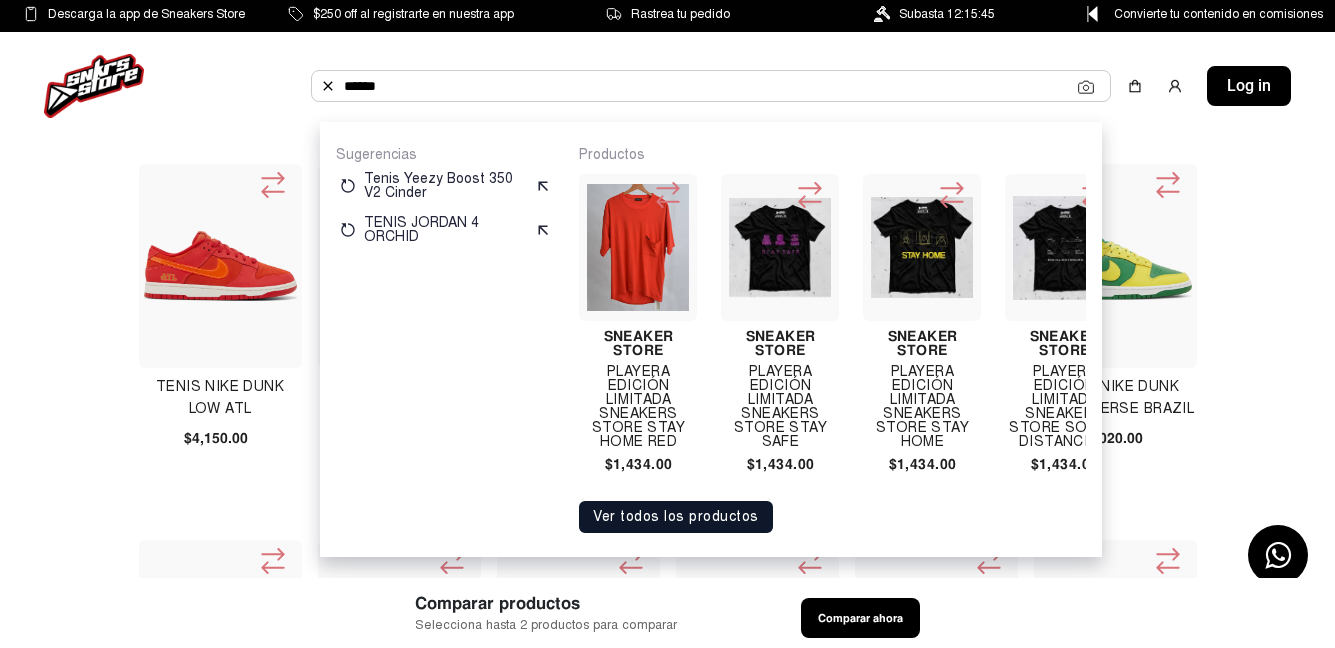 drag, startPoint x: 396, startPoint y: 83, endPoint x: 375, endPoint y: 90, distance: 22.135944 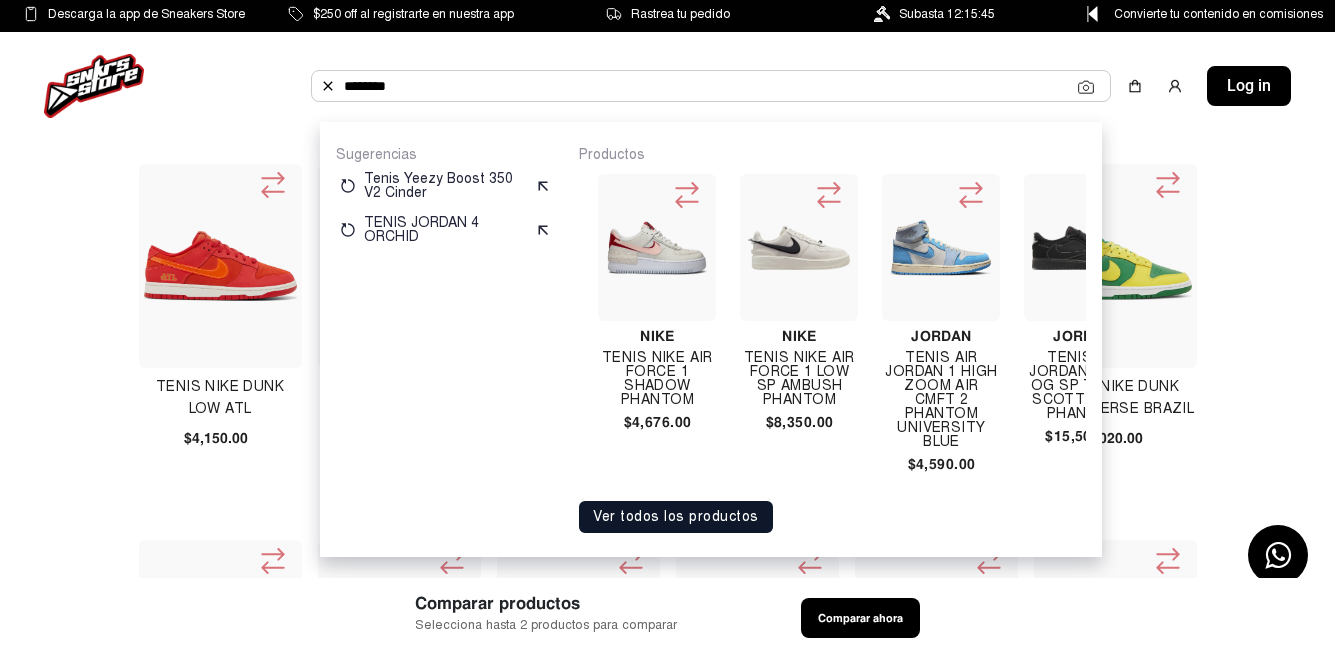 scroll, scrollTop: 0, scrollLeft: 463, axis: horizontal 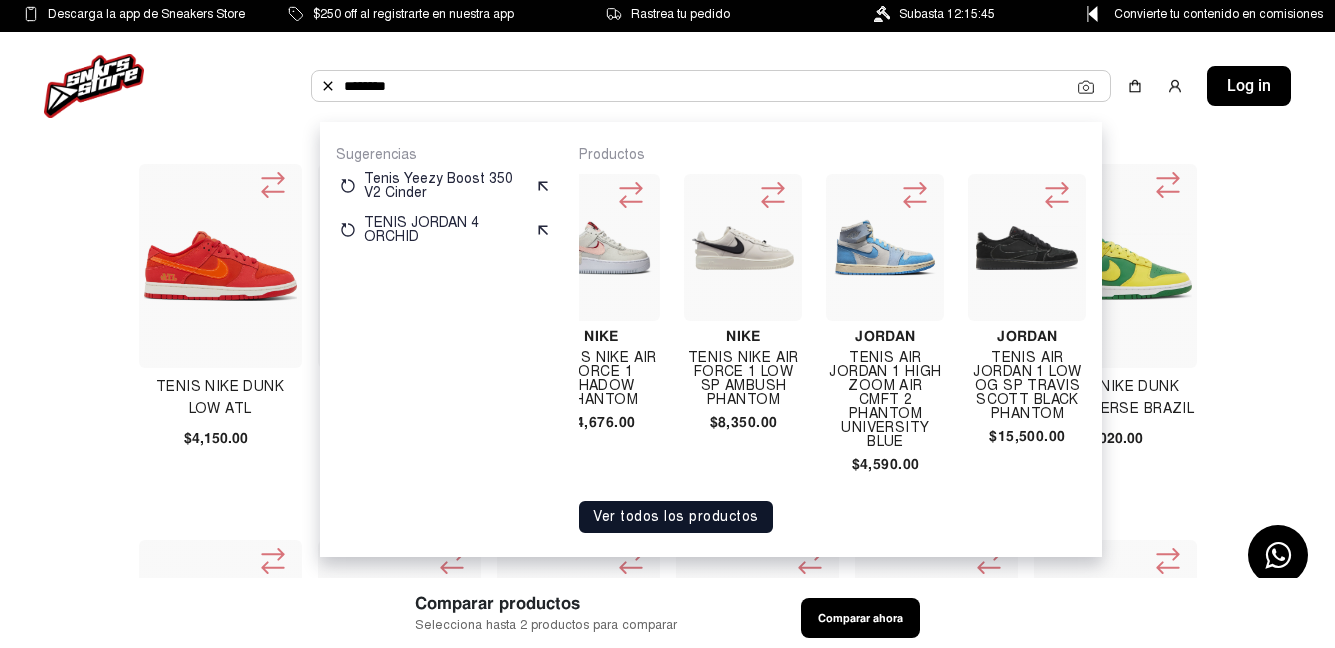 click on "*******" 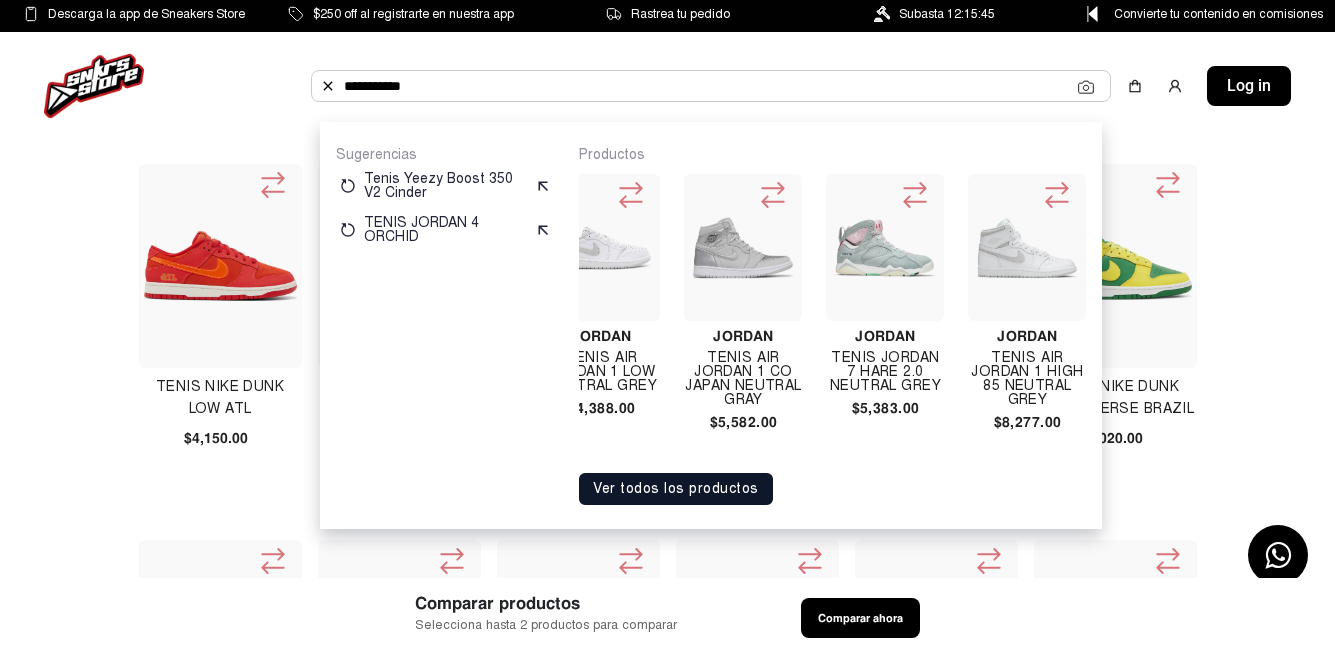 scroll, scrollTop: 0, scrollLeft: 0, axis: both 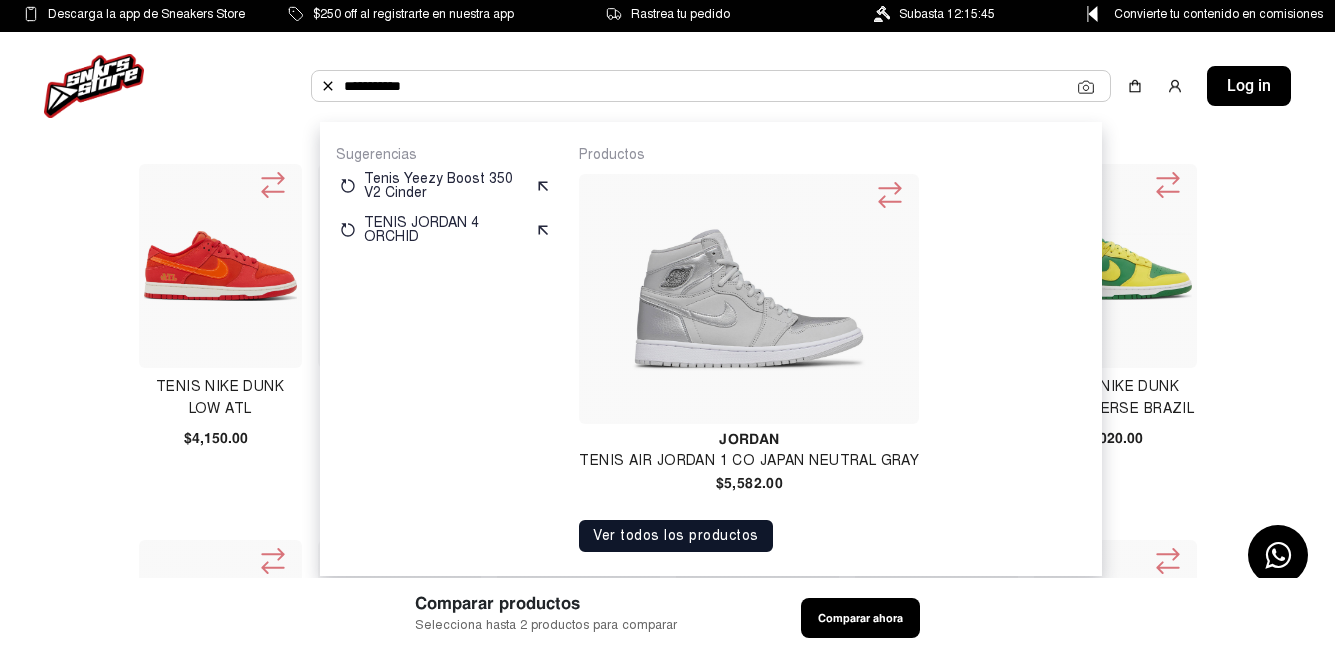 click on "**********" 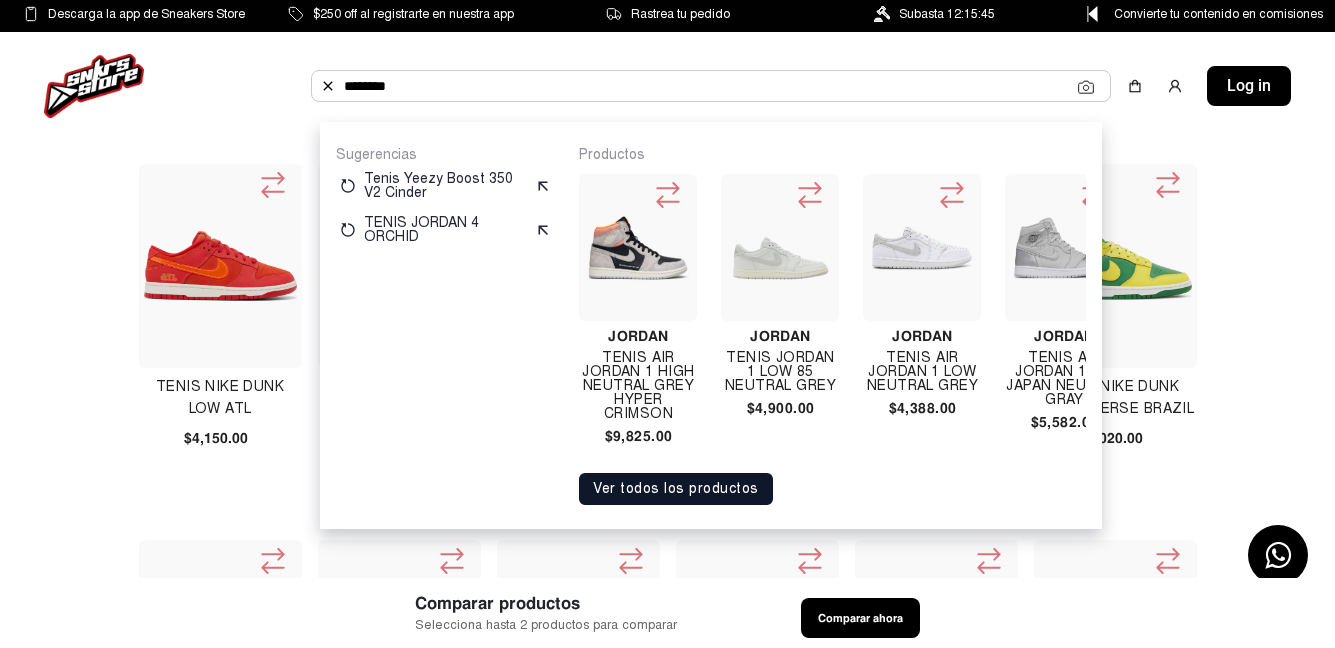 click on "*******" 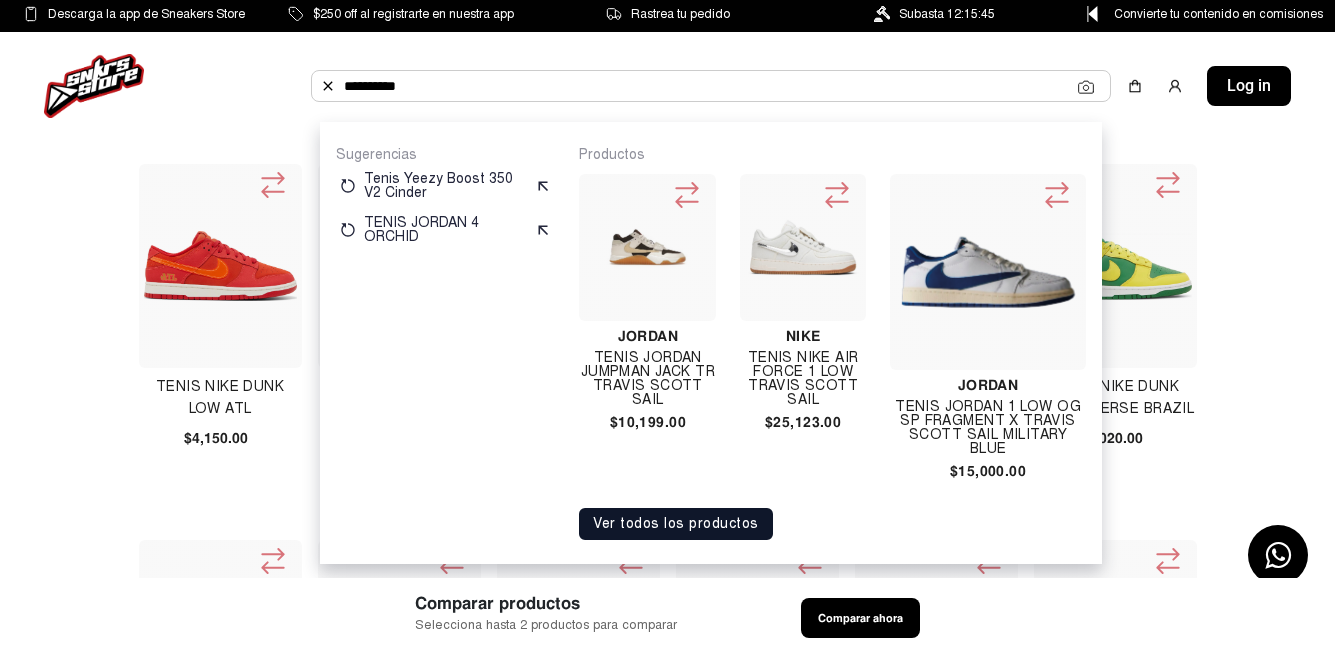 click on "**********" 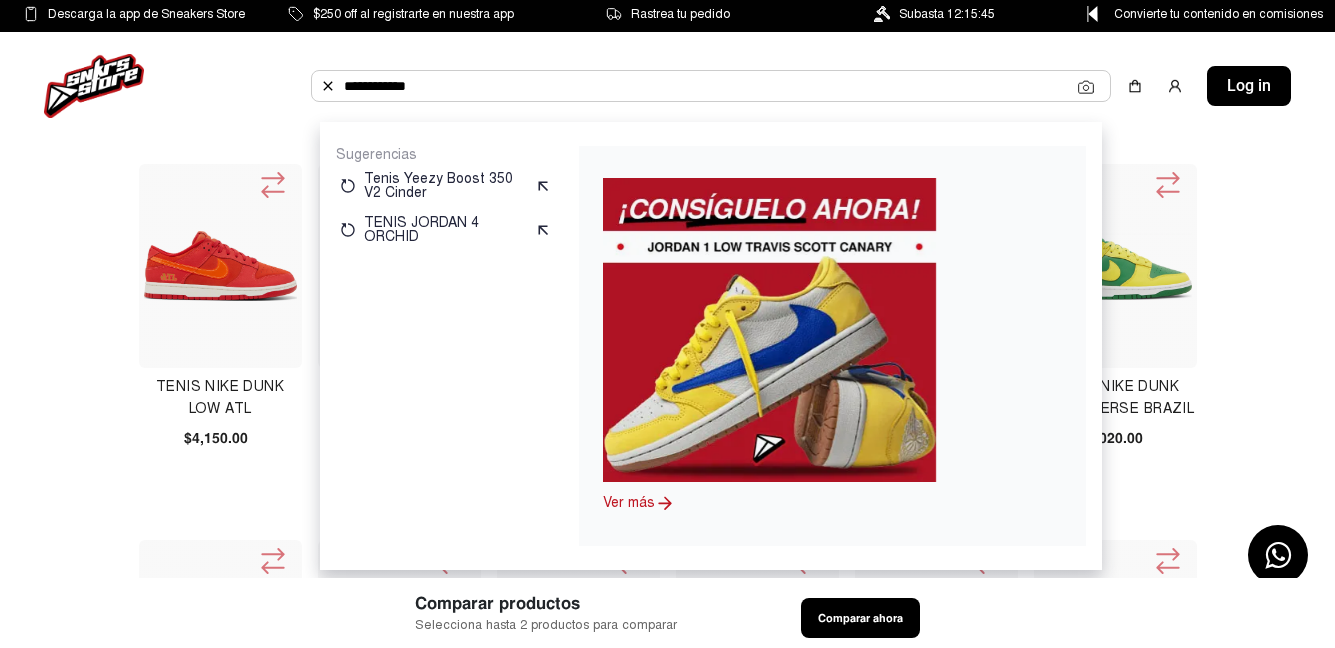 click on "**********" 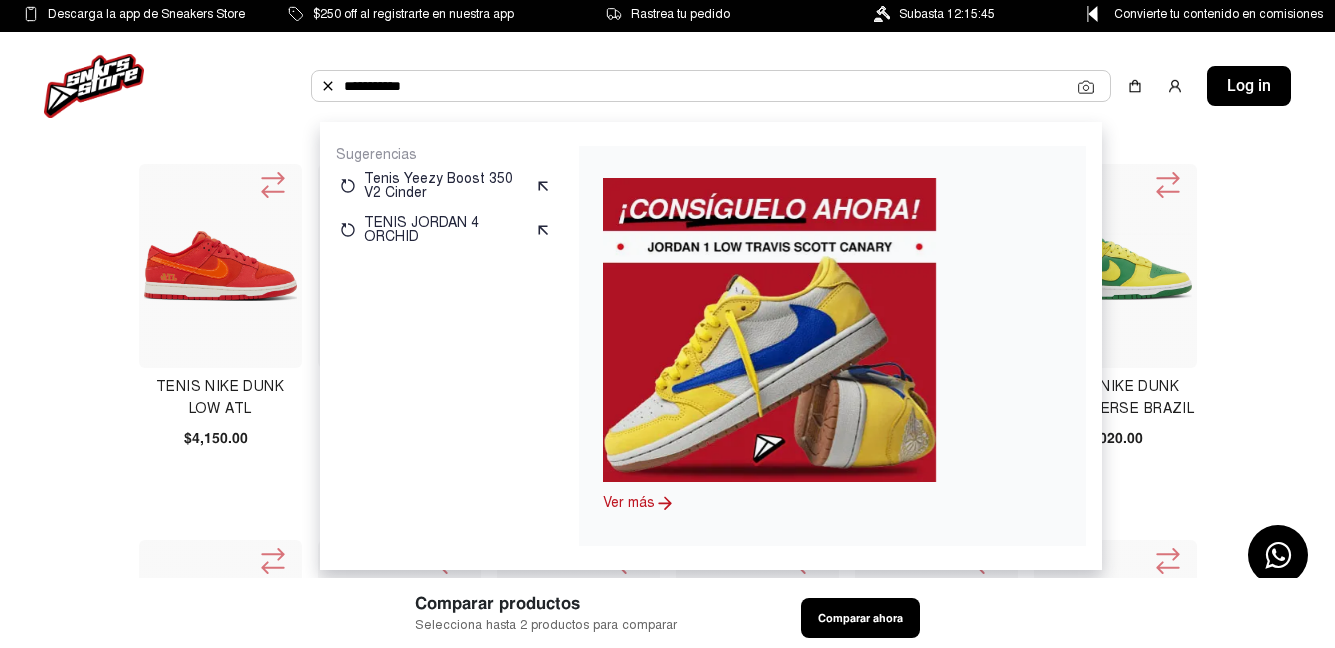 click on "**********" 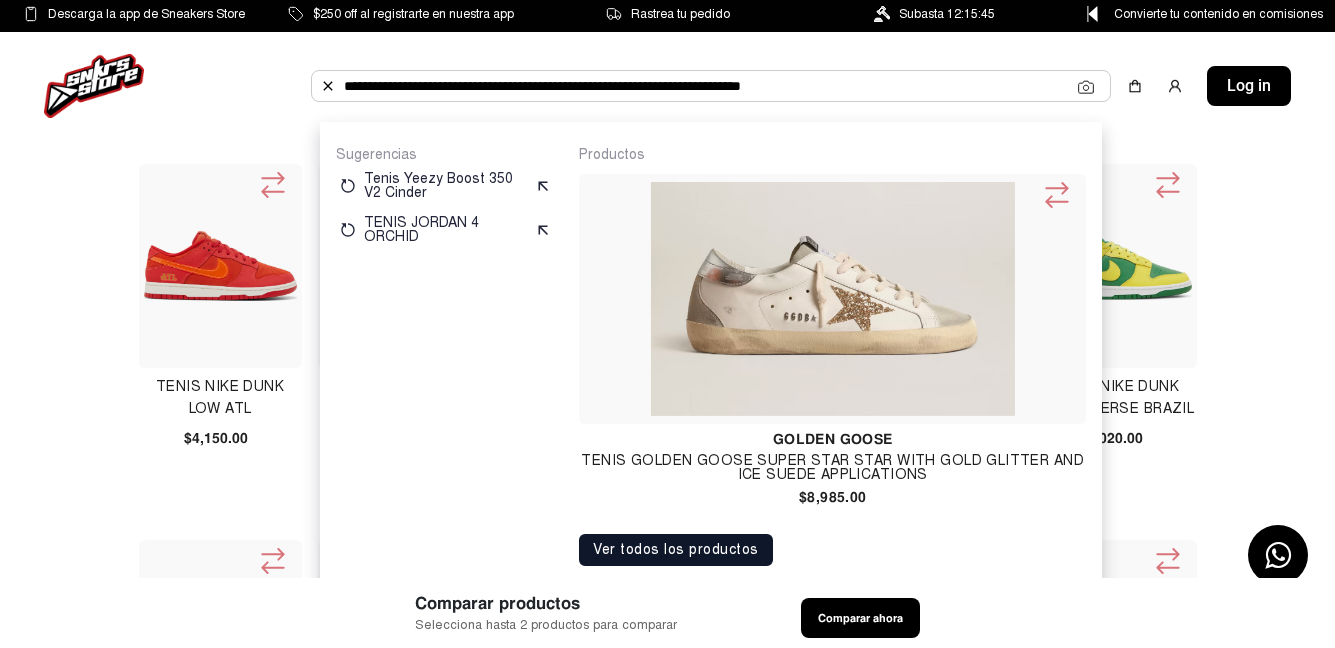 click on "**********" 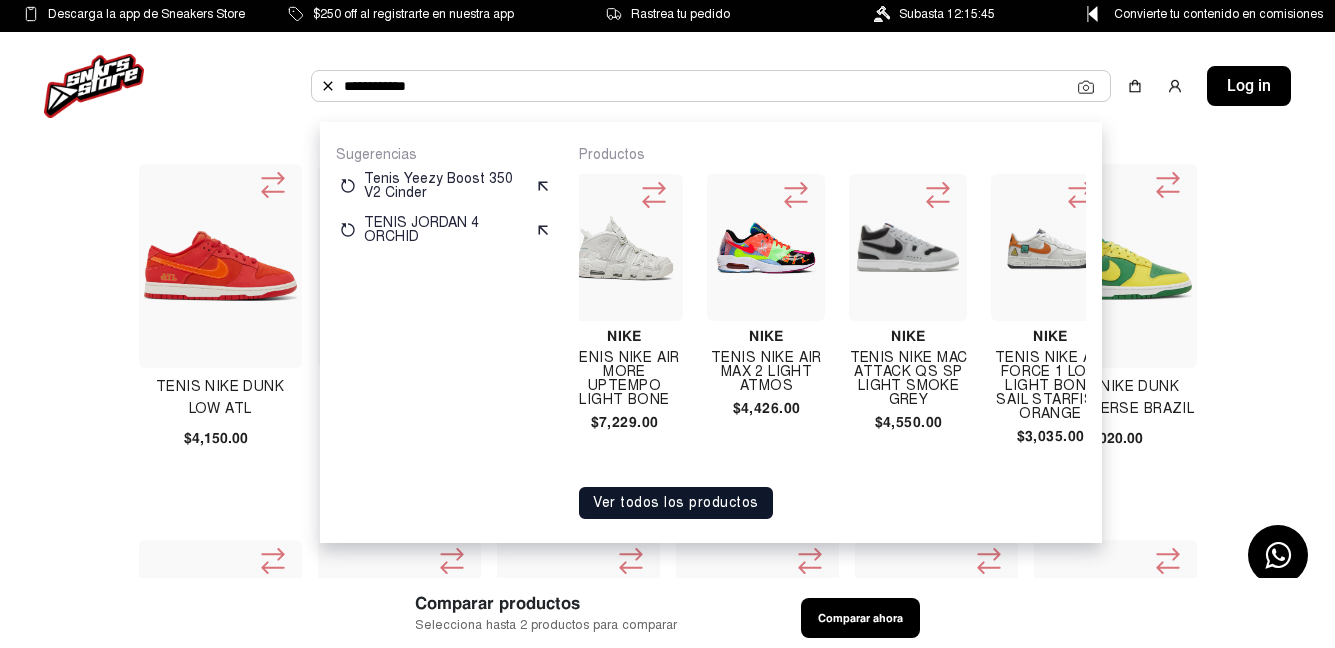 scroll, scrollTop: 0, scrollLeft: 1033, axis: horizontal 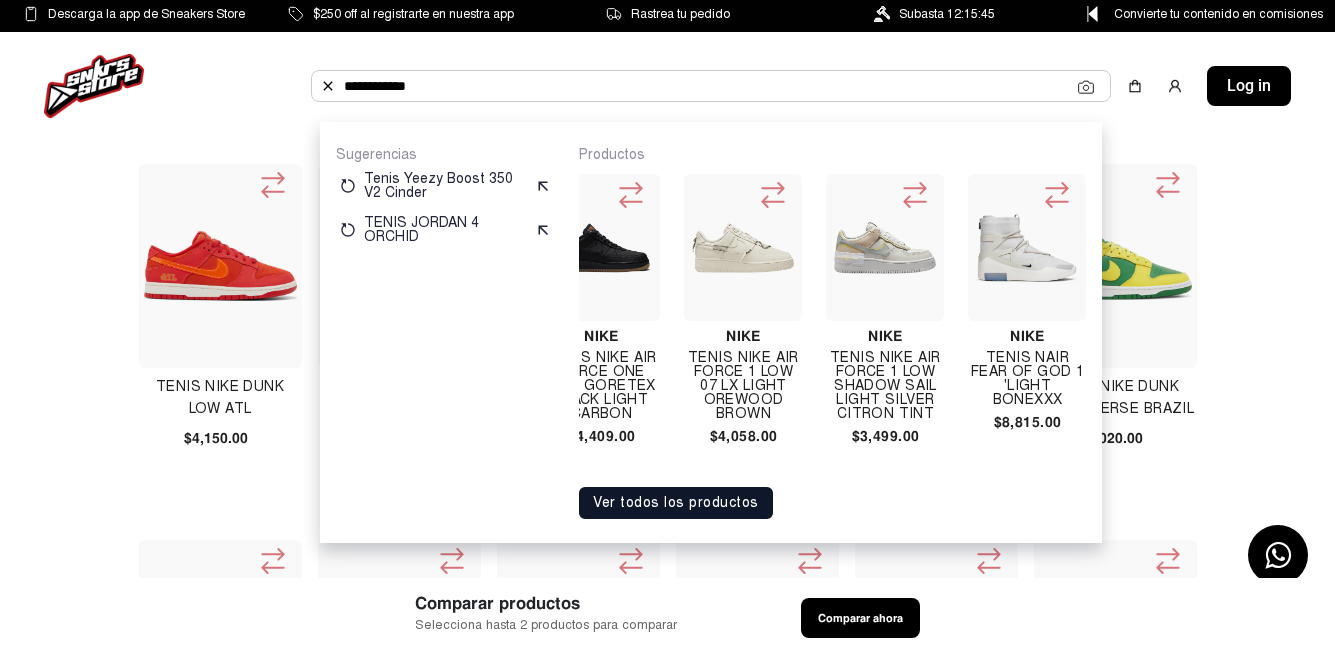 click on "**********" 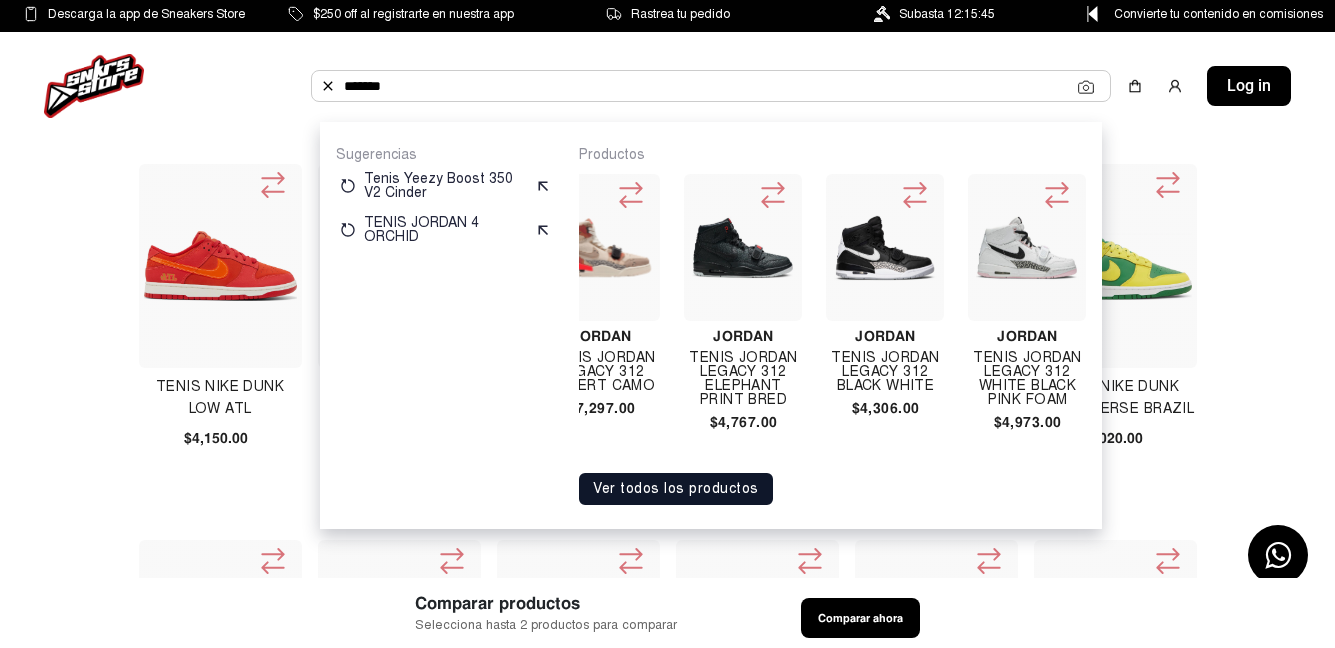scroll, scrollTop: 0, scrollLeft: 1996, axis: horizontal 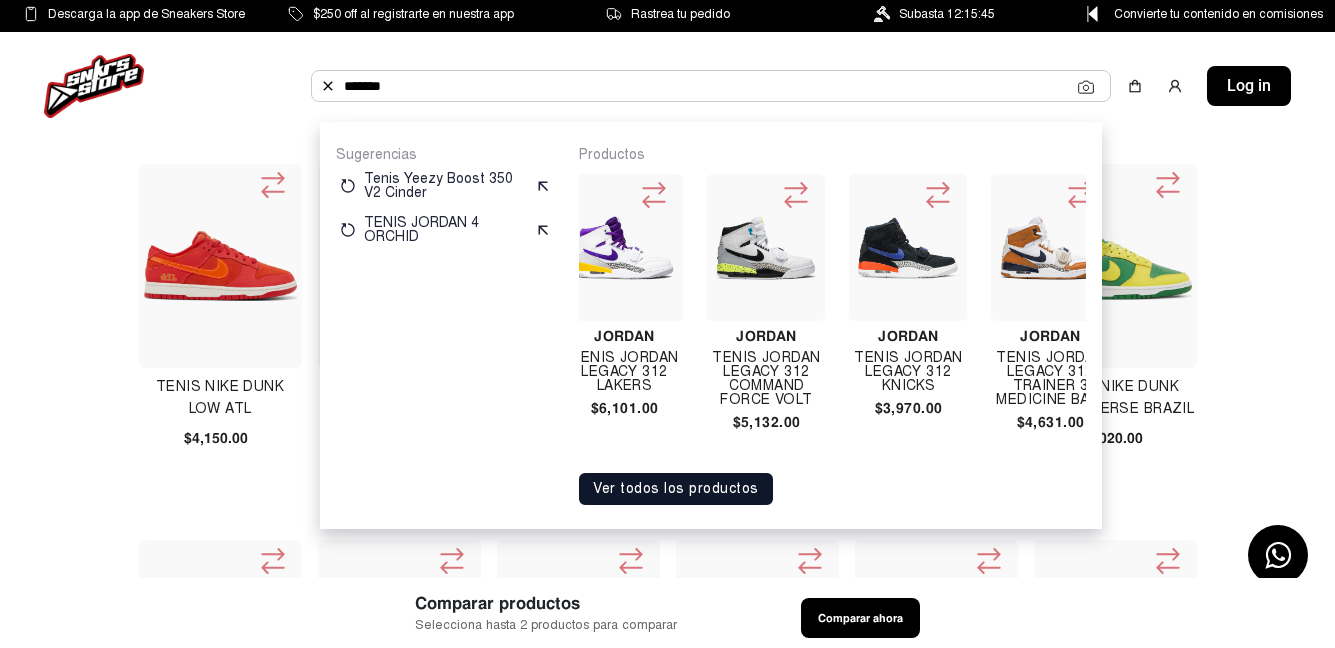 type on "******" 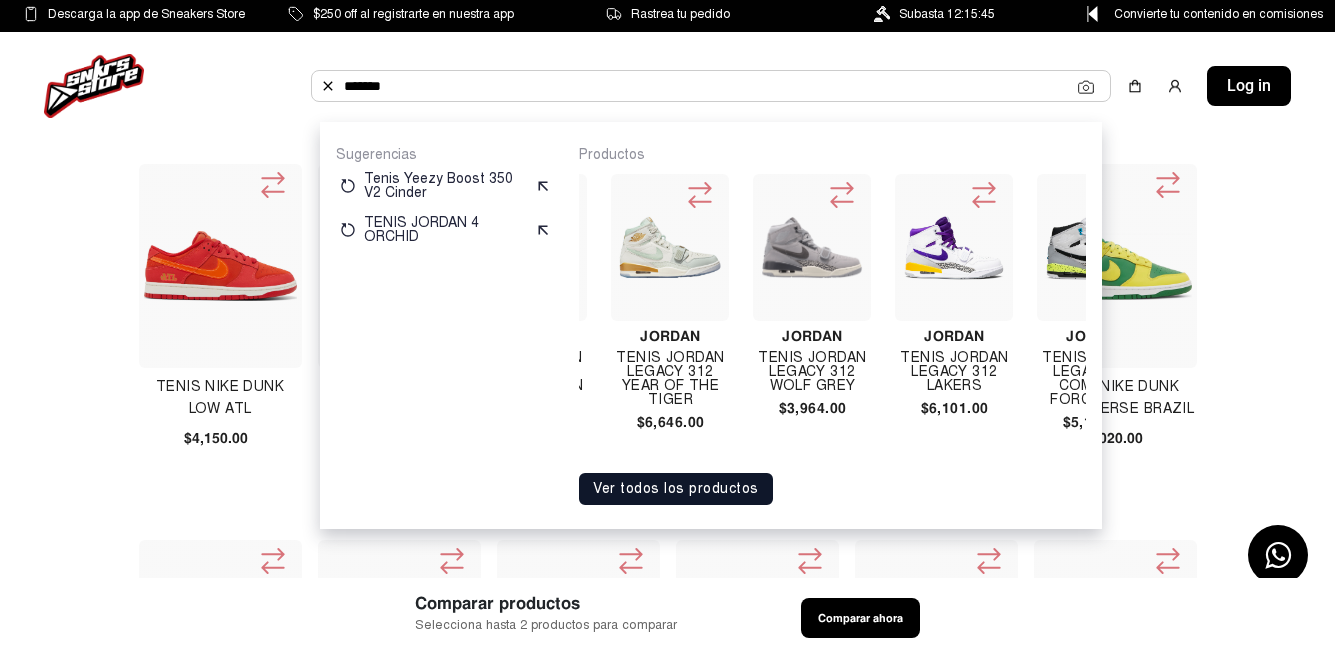 scroll, scrollTop: 0, scrollLeft: 1349, axis: horizontal 